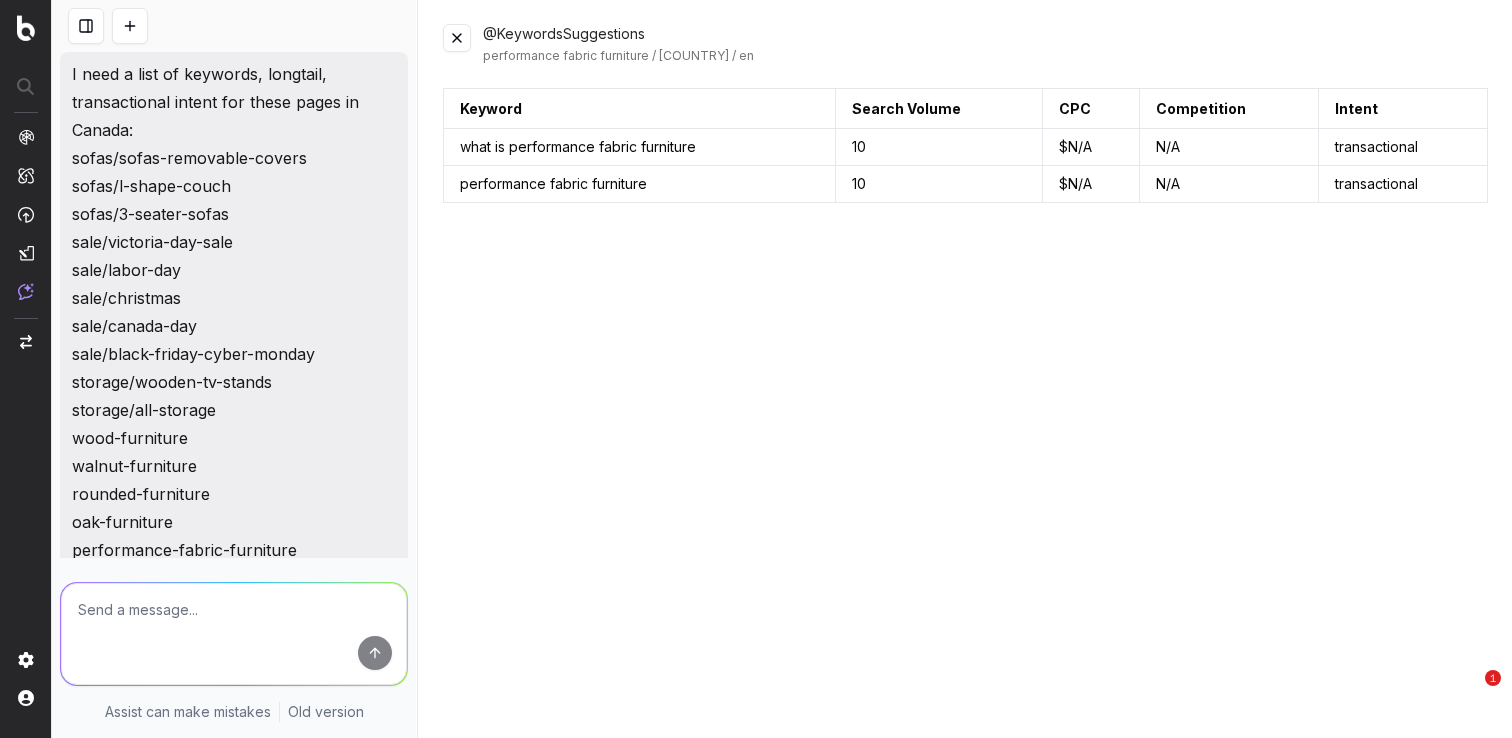 scroll, scrollTop: 0, scrollLeft: 0, axis: both 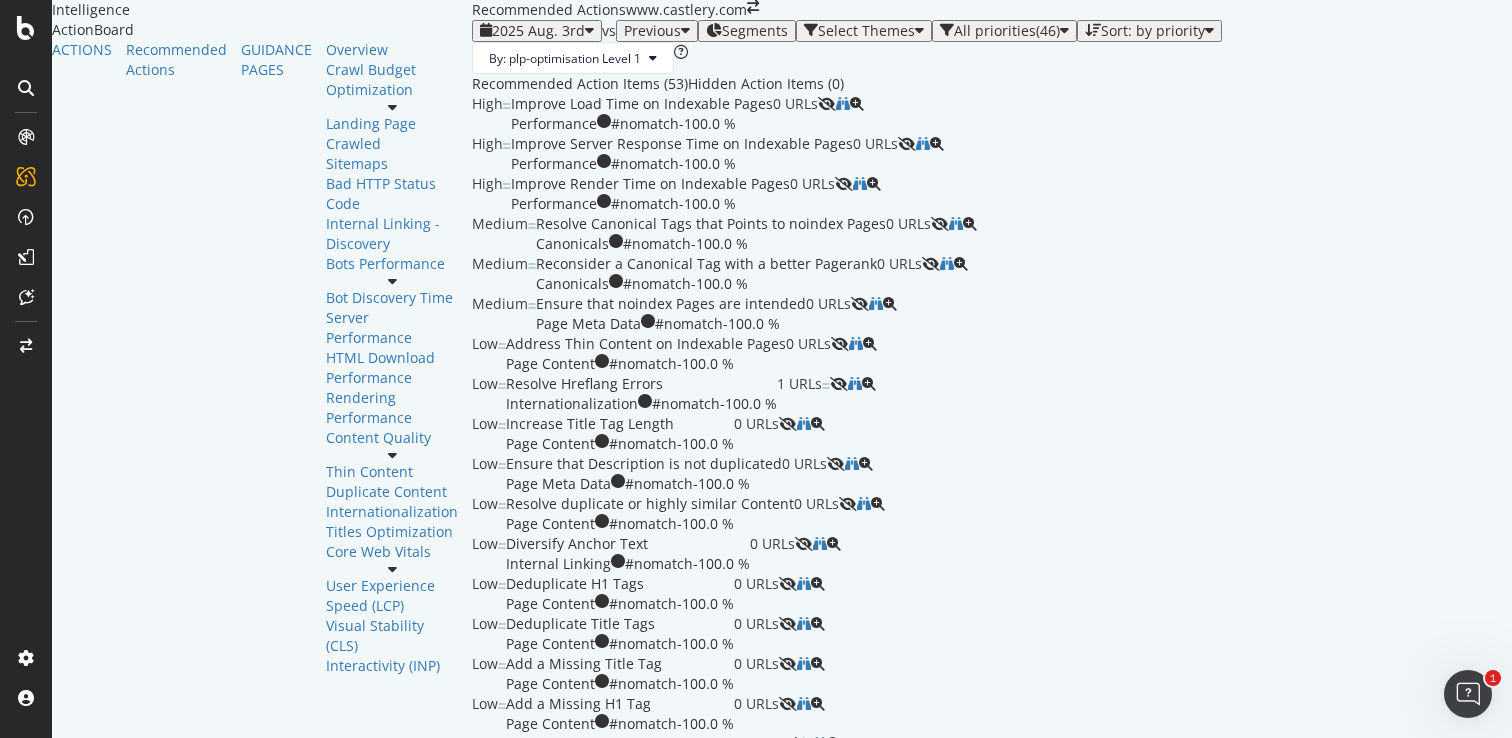click at bounding box center [589, 31] 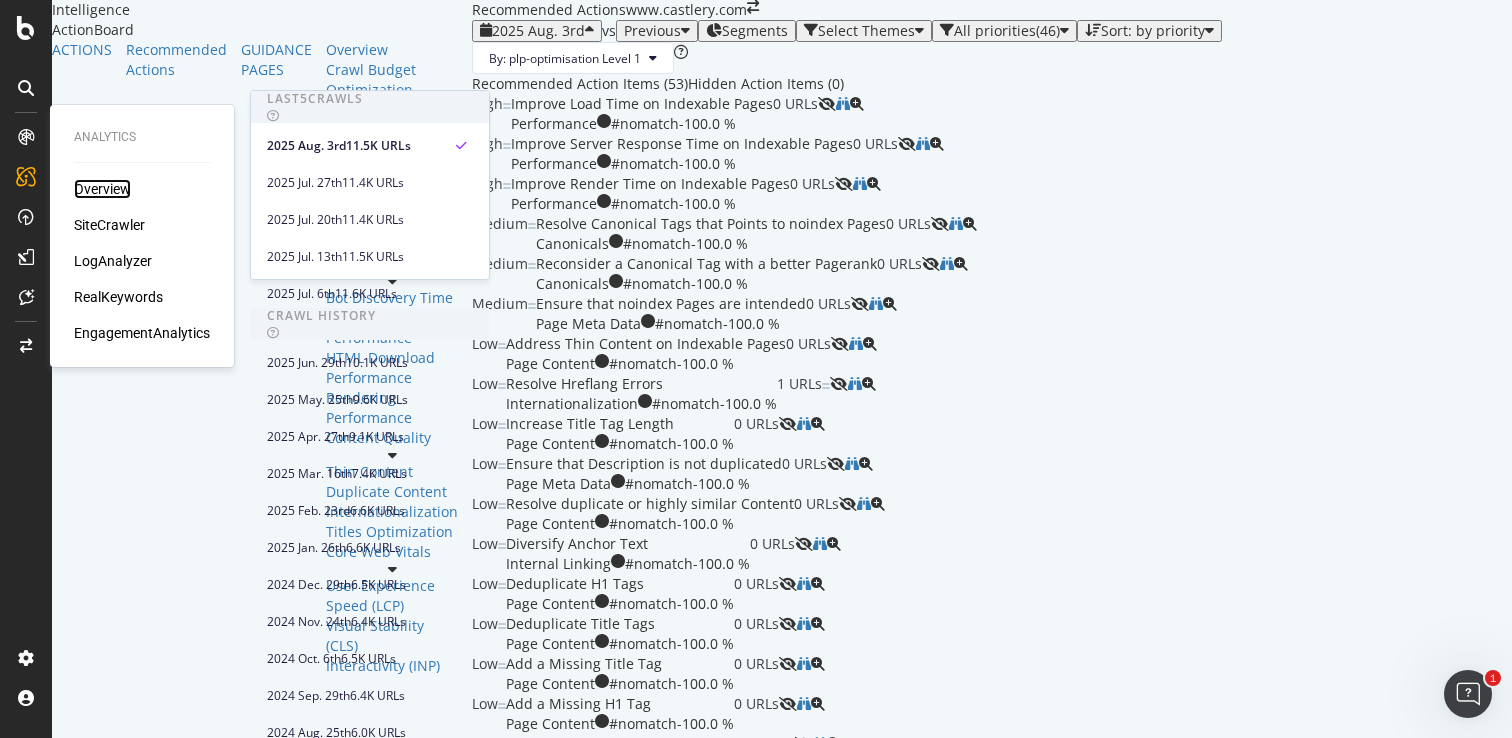 click on "Overview" at bounding box center [102, 189] 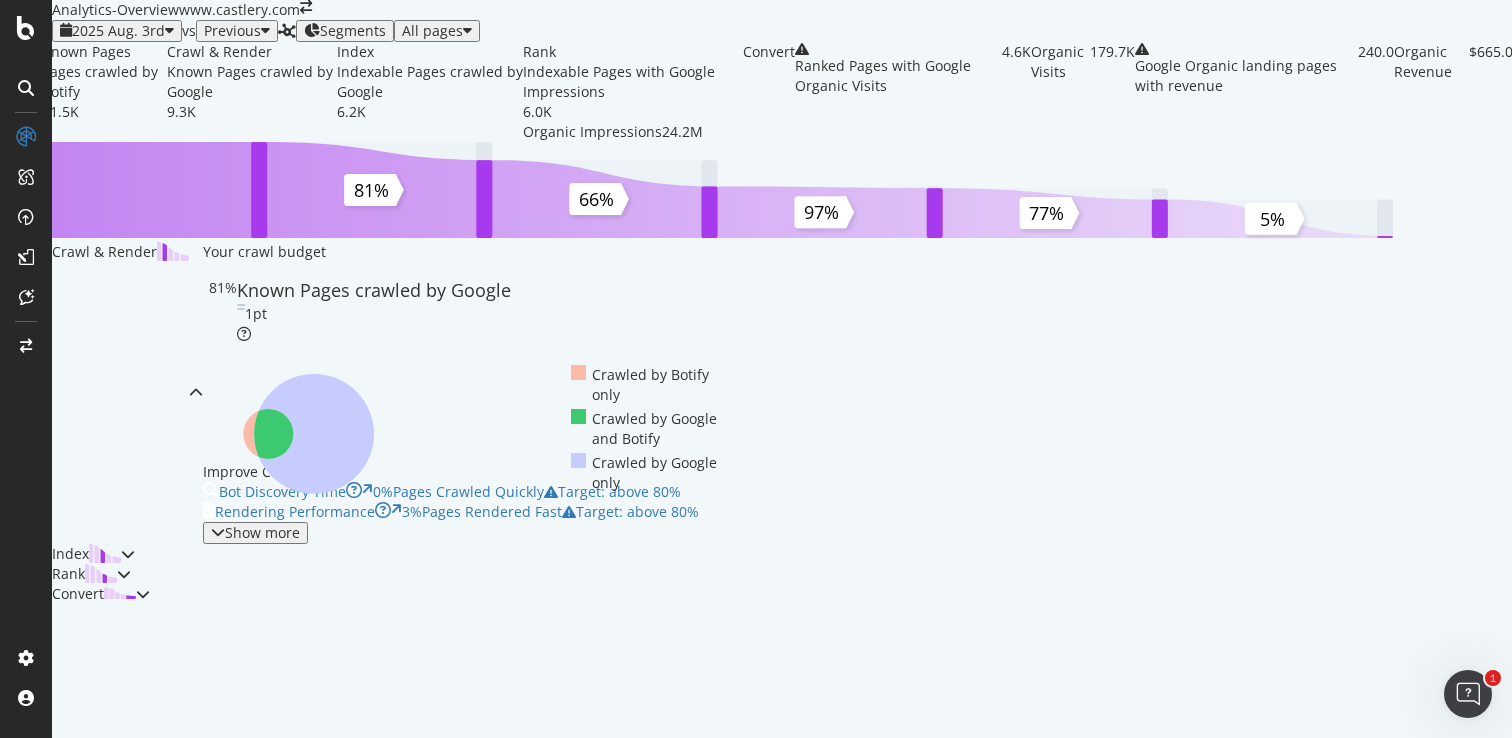 click on "2025 Aug. 3rd vs Previous Segments All pages" at bounding box center [782, 31] 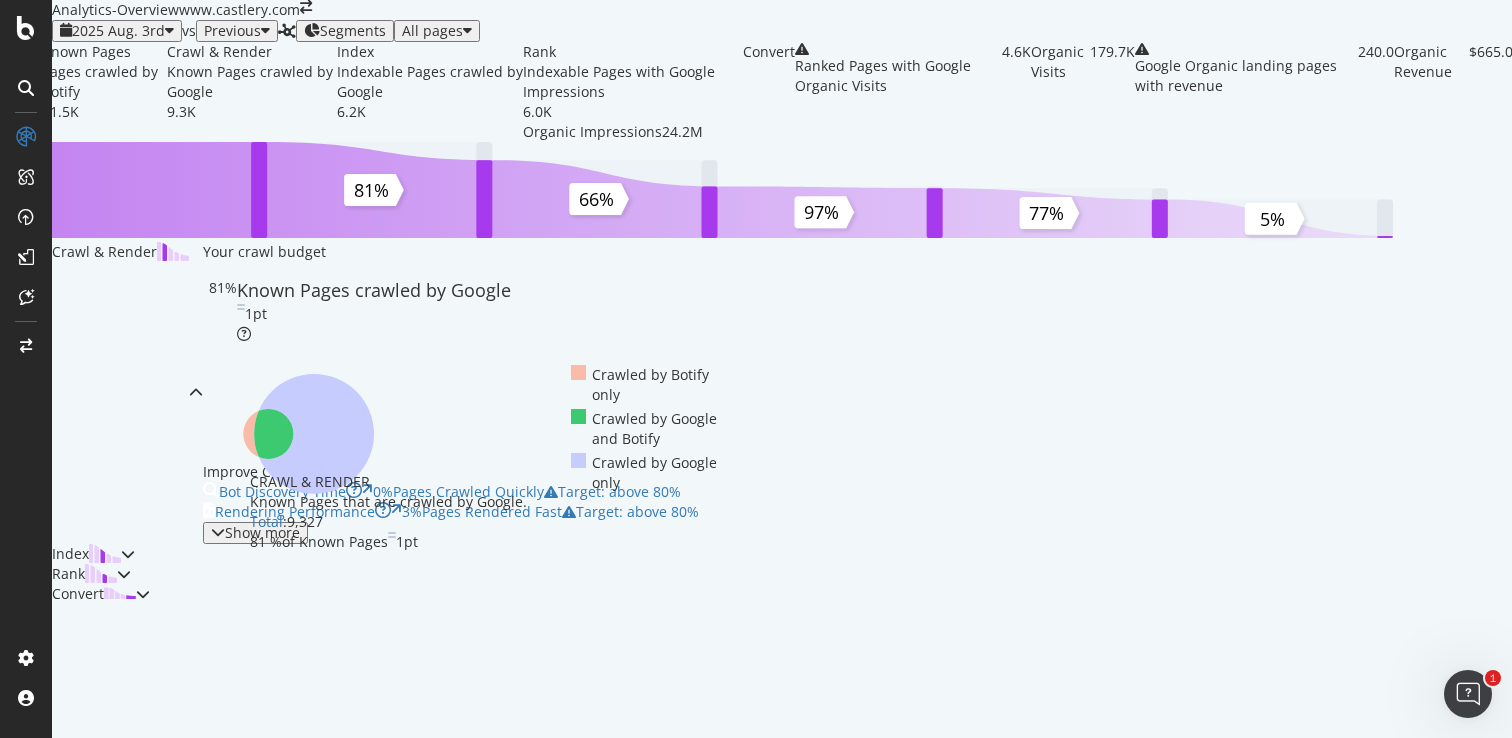 scroll, scrollTop: 0, scrollLeft: 0, axis: both 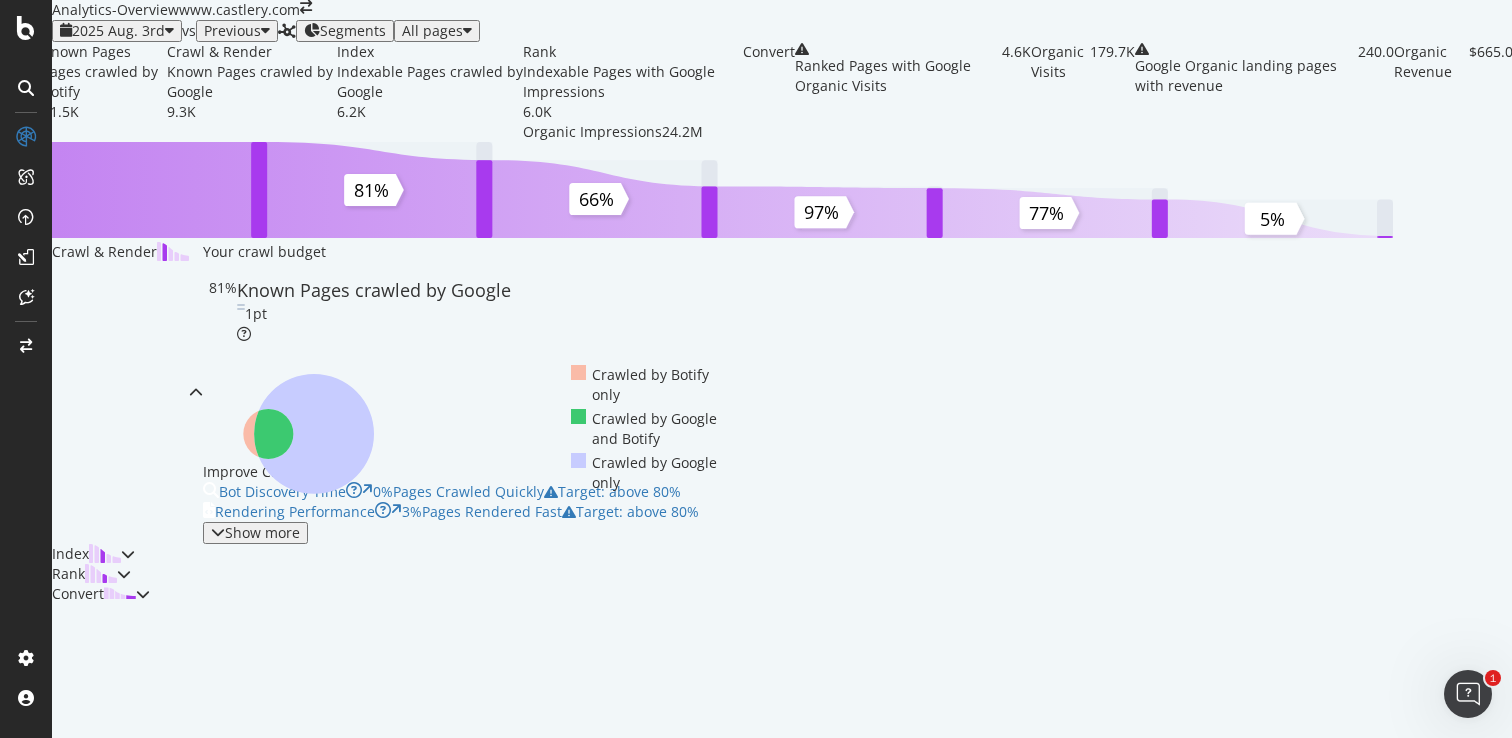 click on "2025 Aug. 3rd" at bounding box center (118, 30) 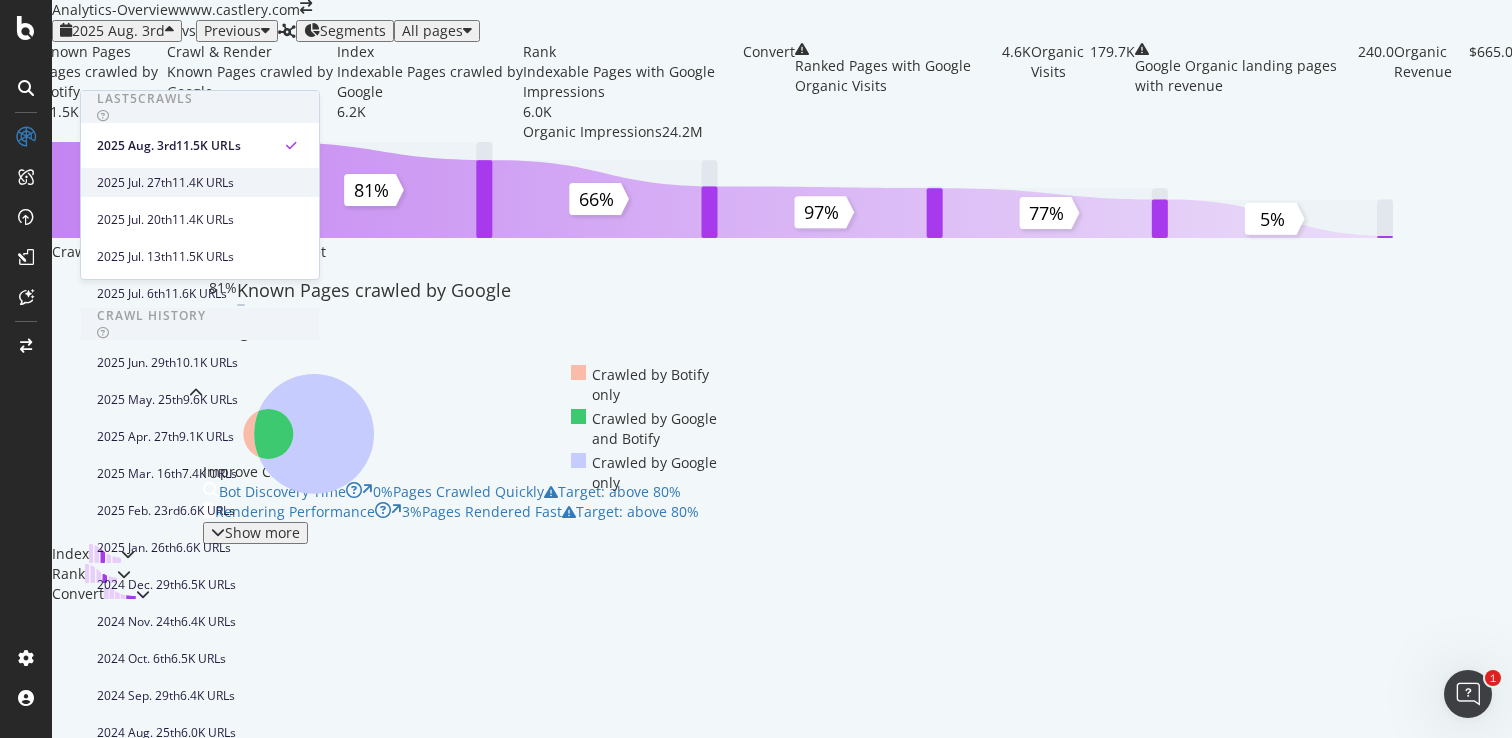 click on "11.4K URLs" at bounding box center [203, 183] 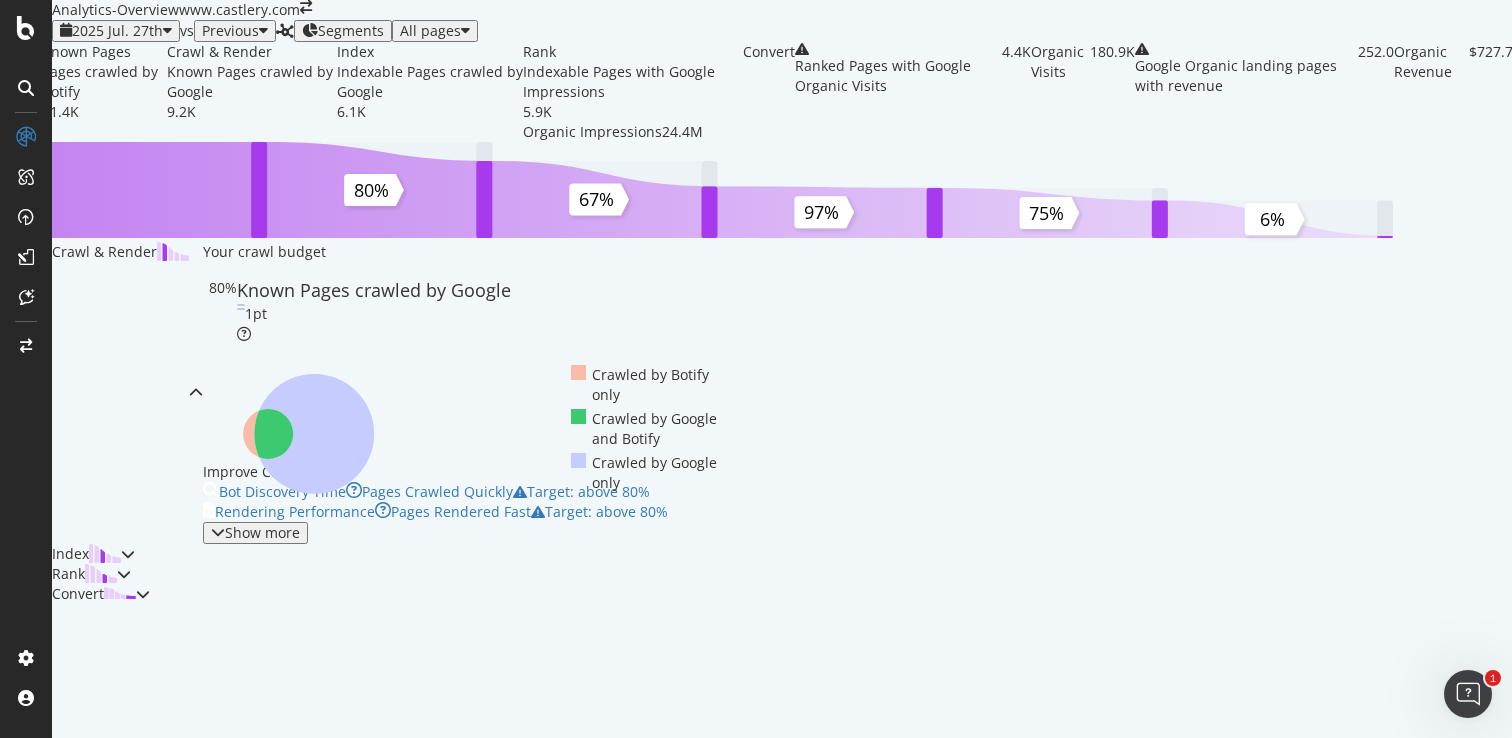 scroll, scrollTop: 0, scrollLeft: 0, axis: both 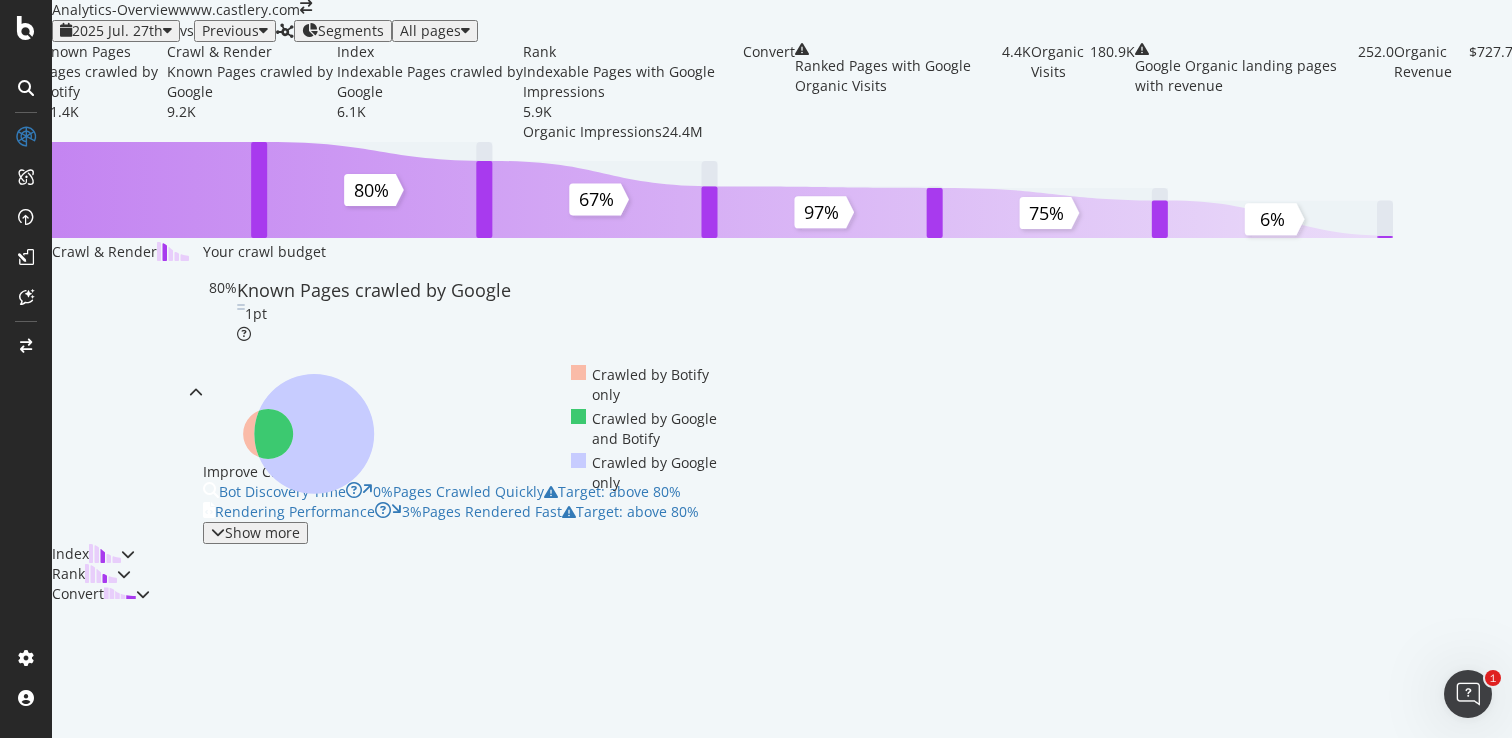 click on "2025 Jul. 27th" at bounding box center (117, 30) 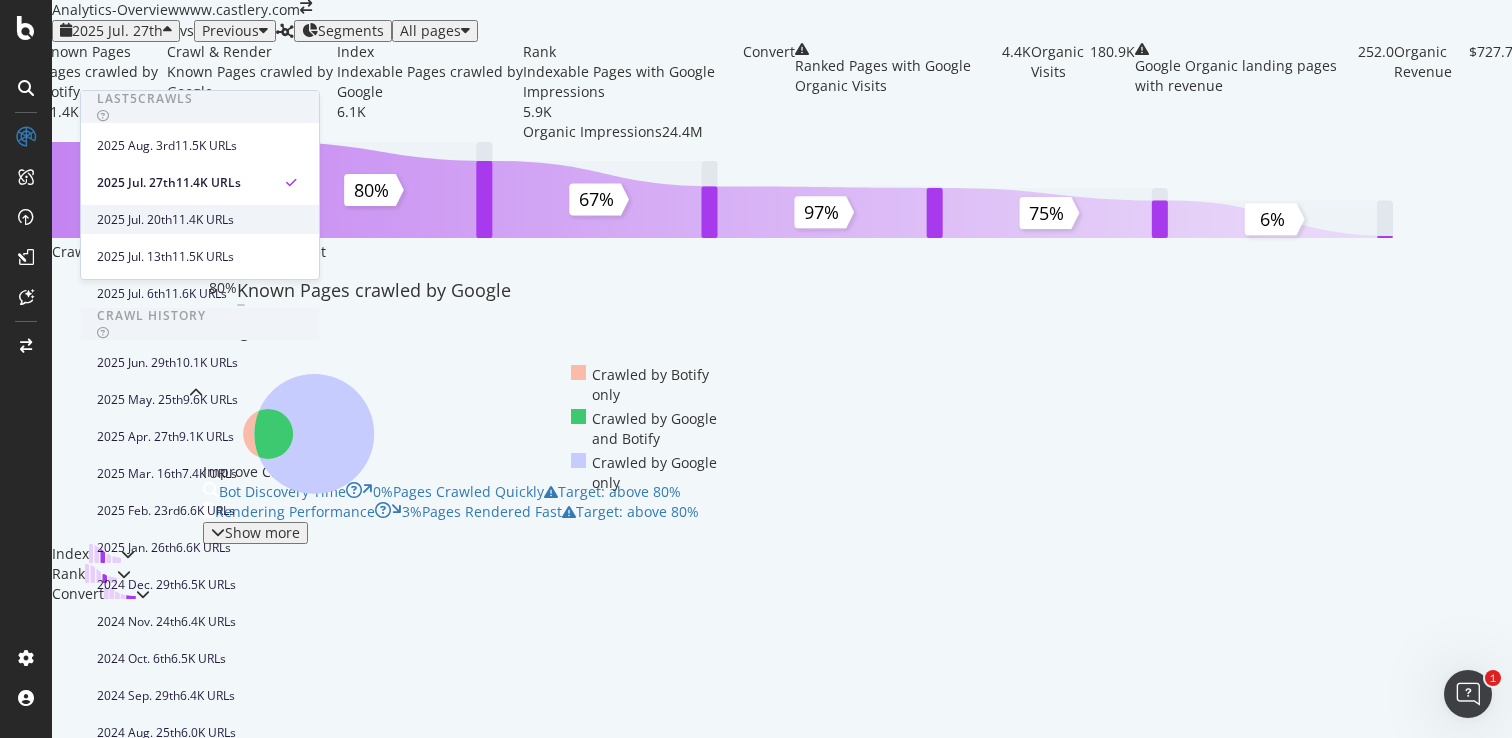 click on "2025 Jul. 20th 11.4K URLs" at bounding box center (186, 220) 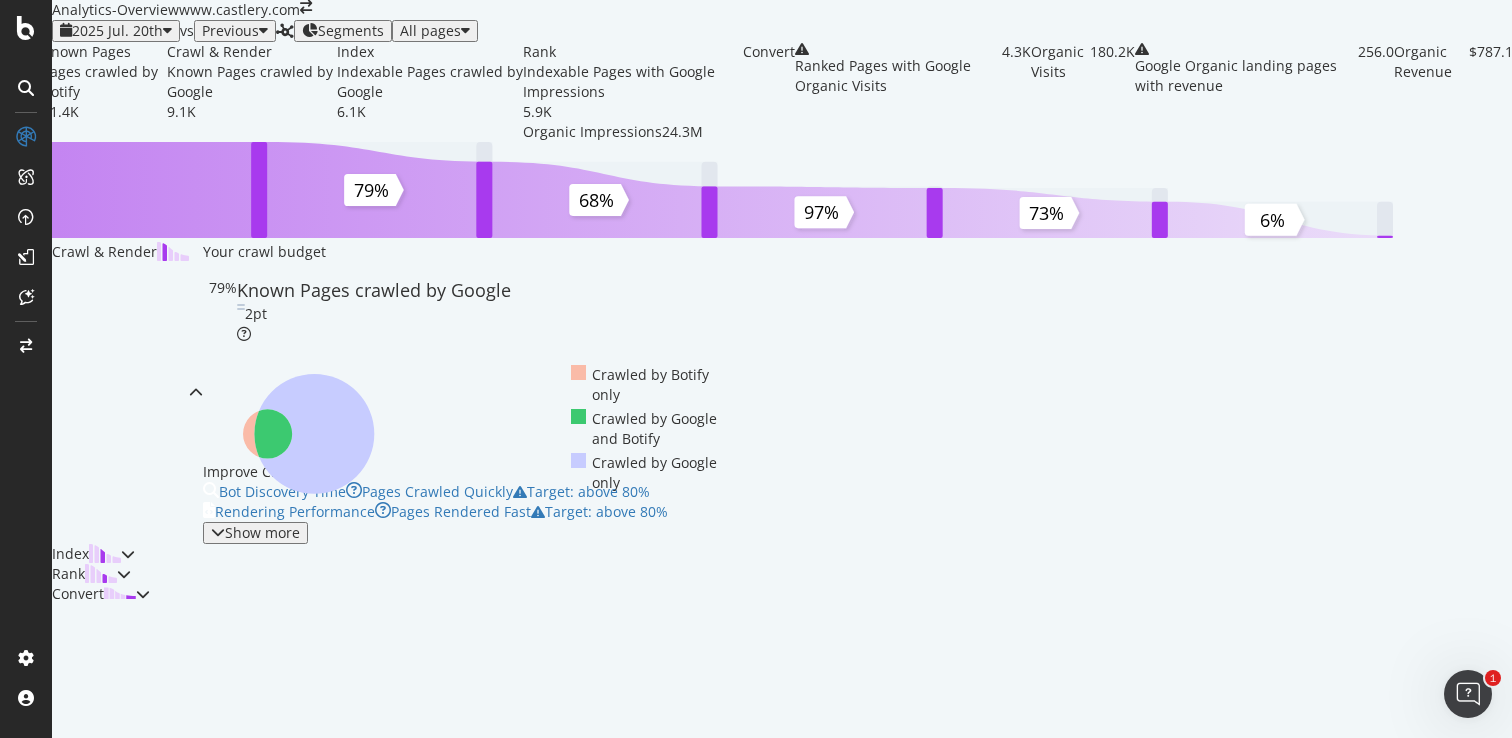 scroll, scrollTop: 0, scrollLeft: 0, axis: both 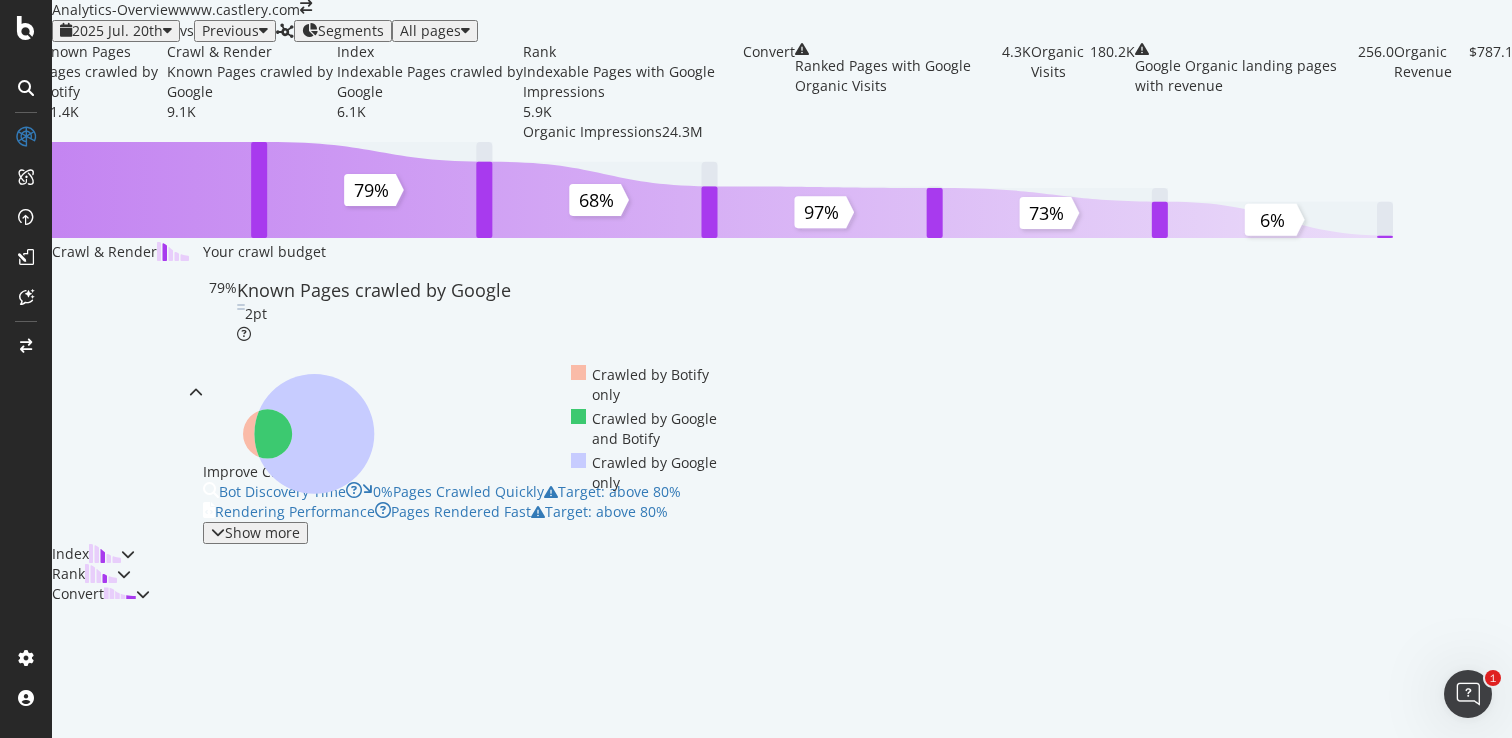 click on "2025 Jul. 20th" at bounding box center (117, 30) 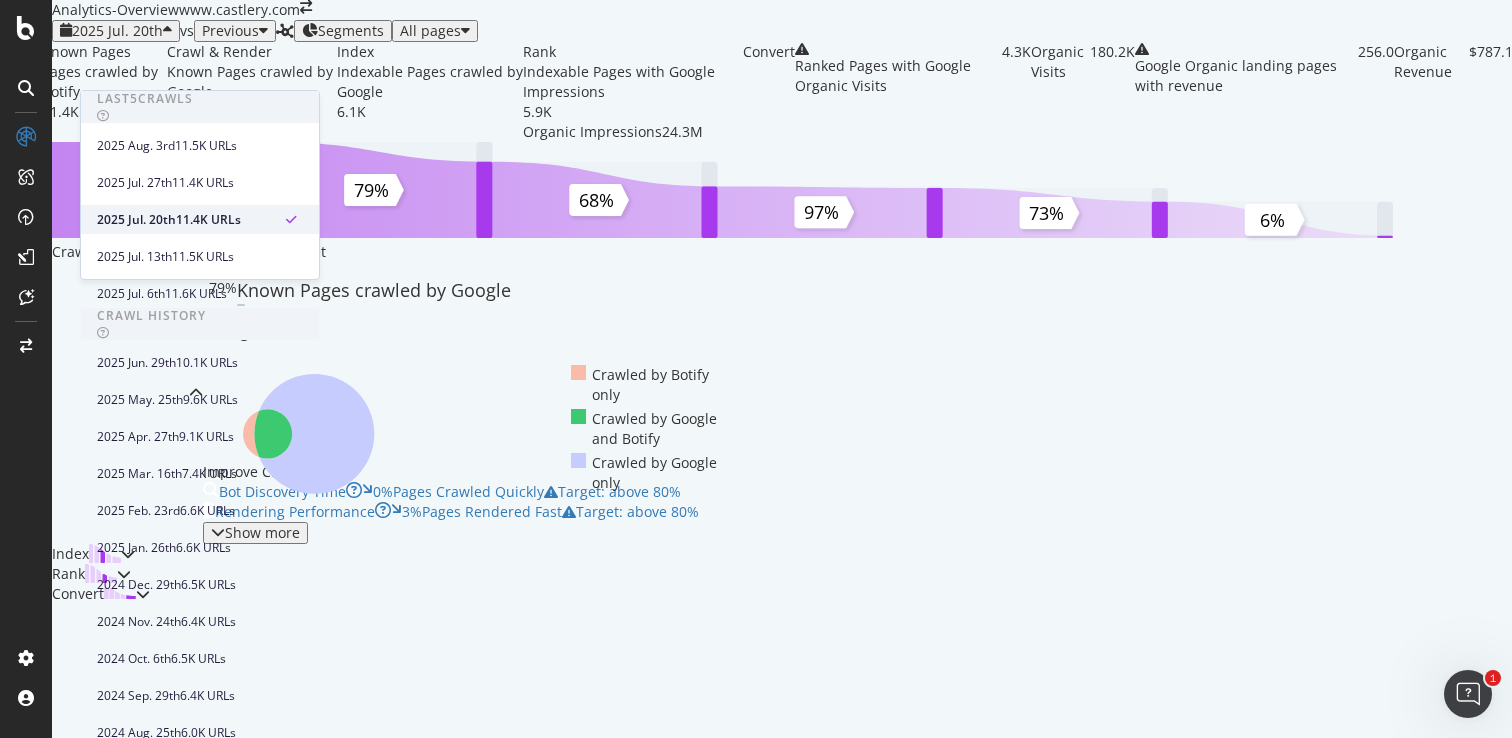 scroll, scrollTop: 125, scrollLeft: 0, axis: vertical 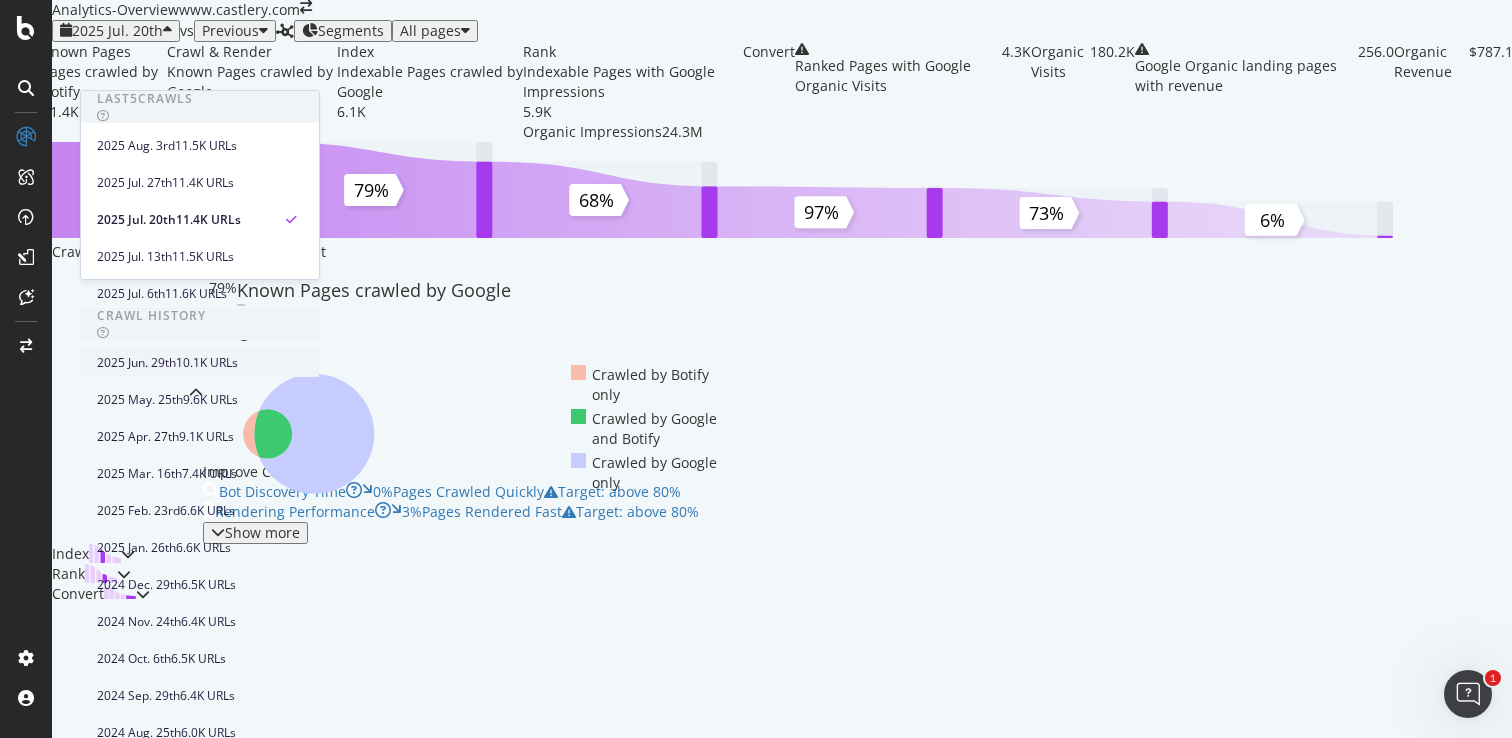click on "2025 Jun. 29th" at bounding box center [136, 363] 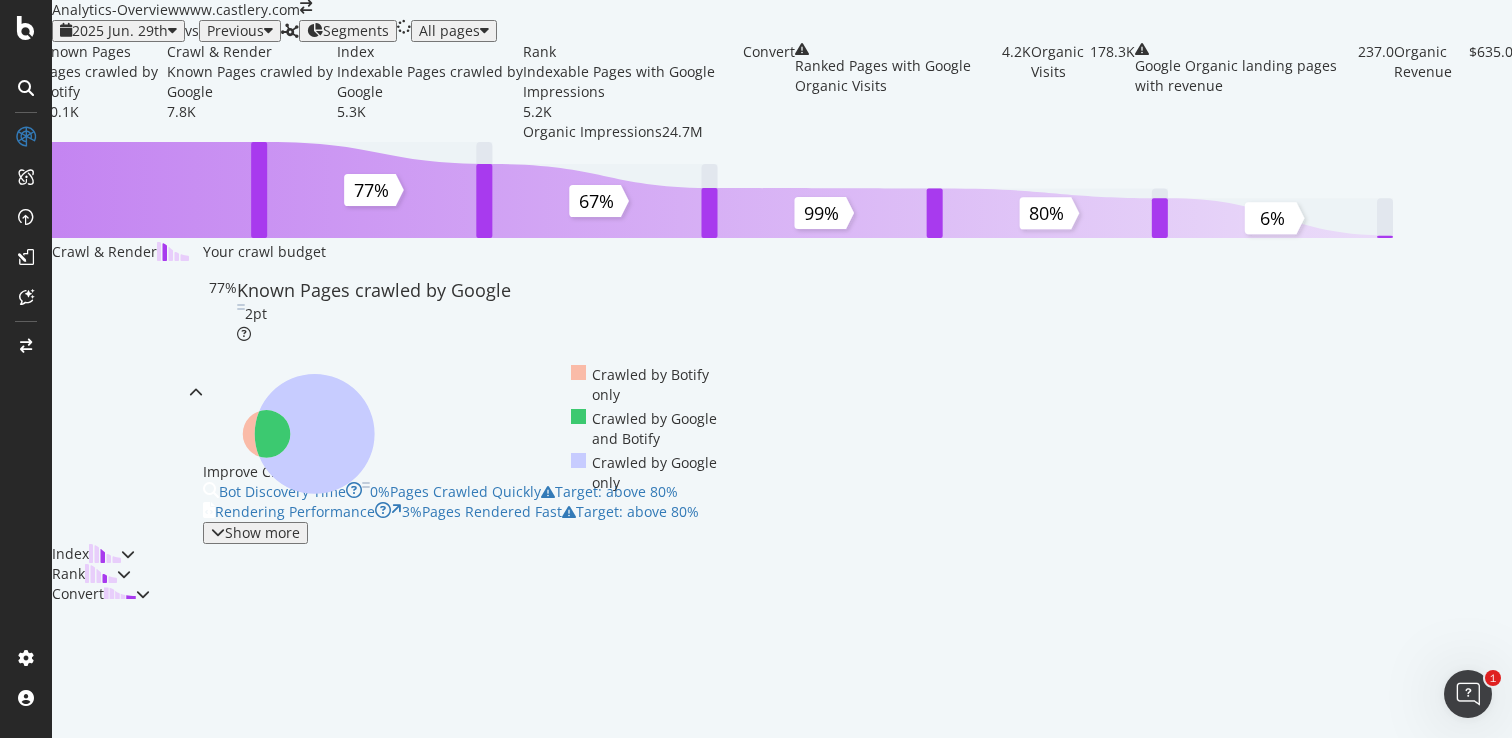 click at bounding box center (172, 31) 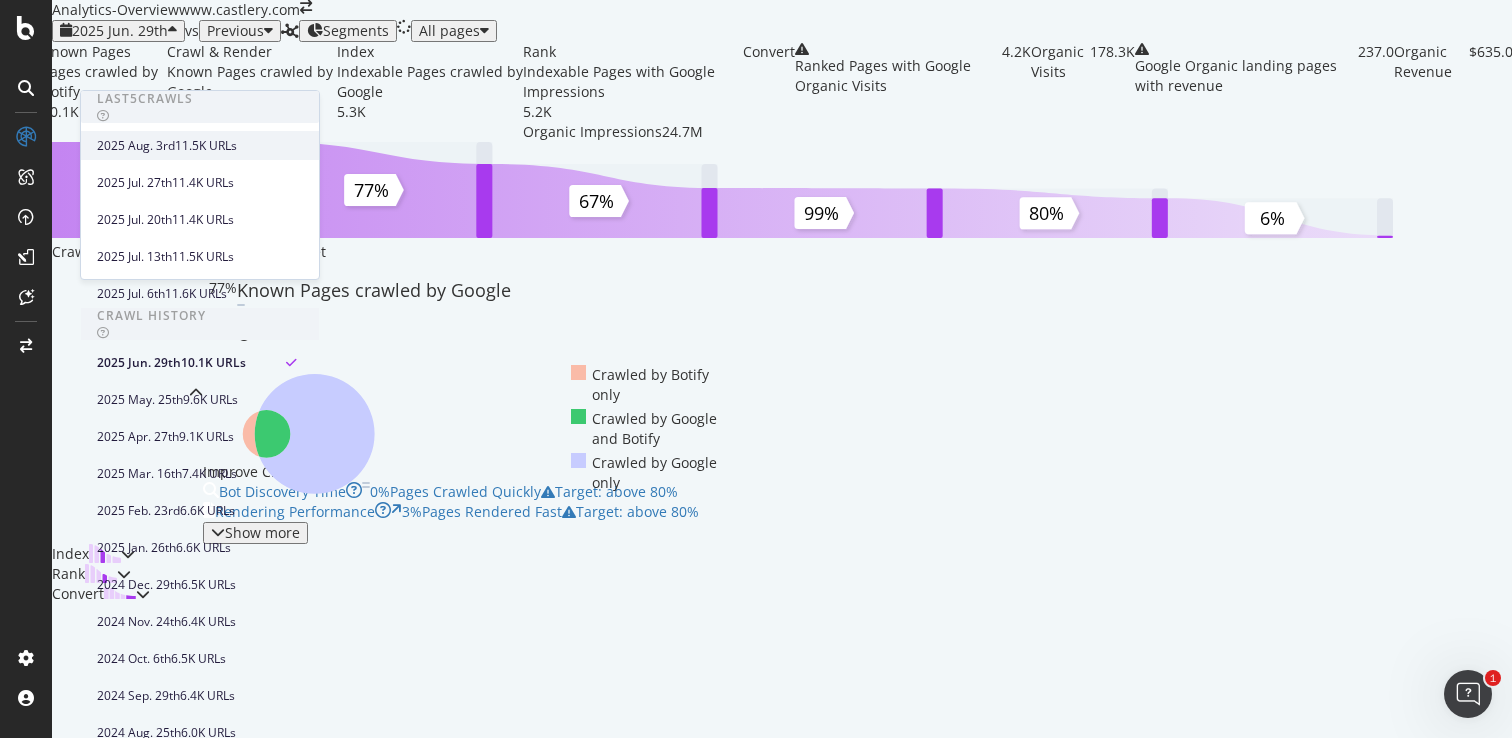 click on "2025 Aug. 3rd" at bounding box center (136, 146) 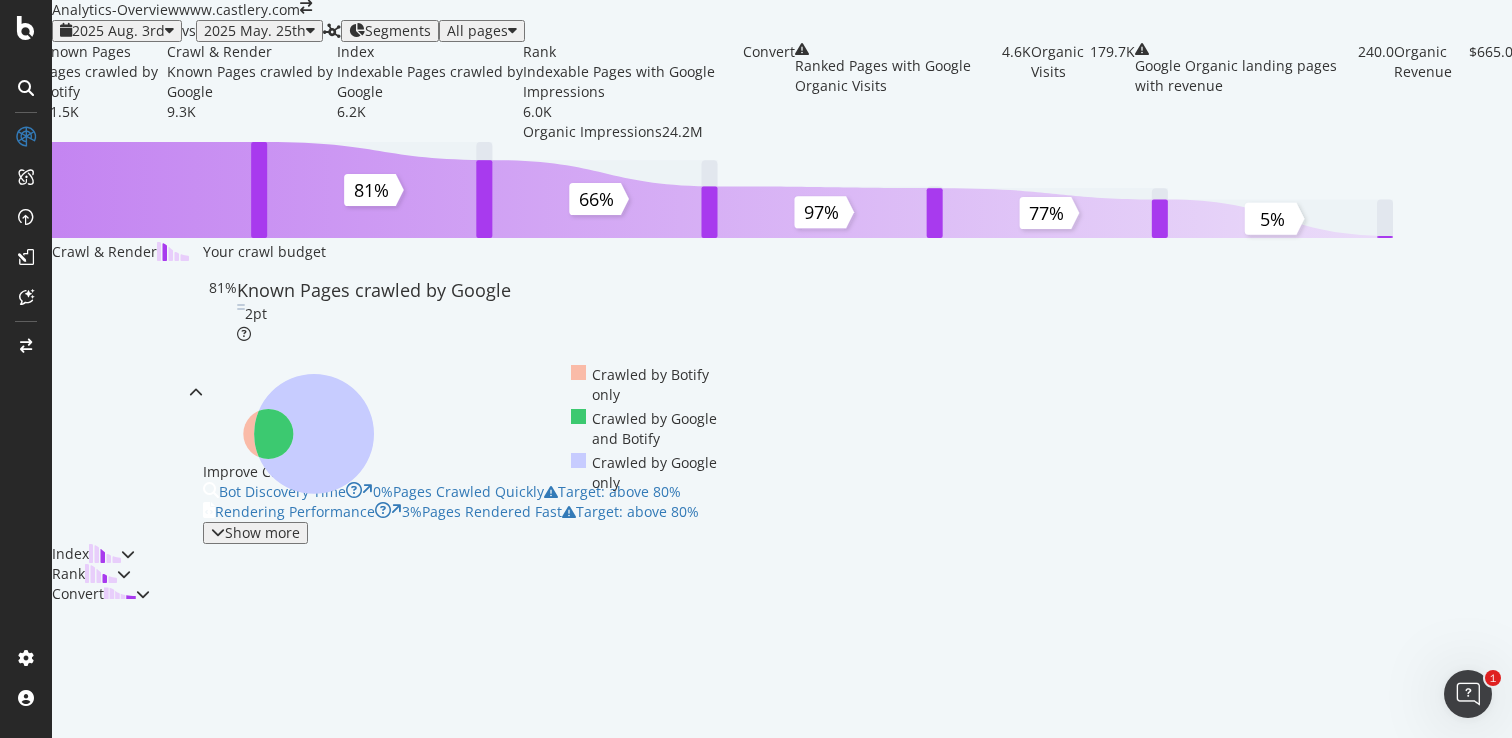 click on "2025 Aug. 3rd" at bounding box center [118, 30] 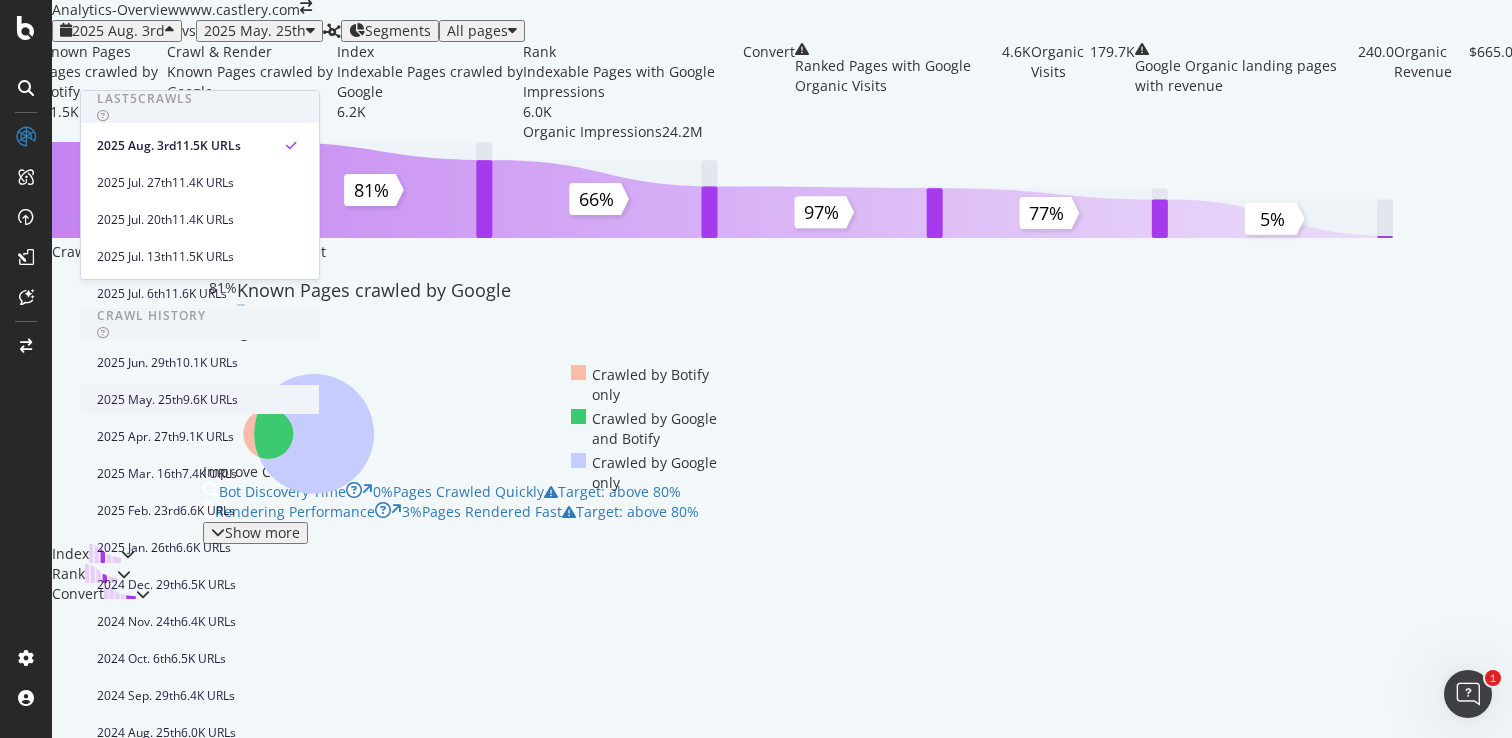 scroll, scrollTop: 139, scrollLeft: 0, axis: vertical 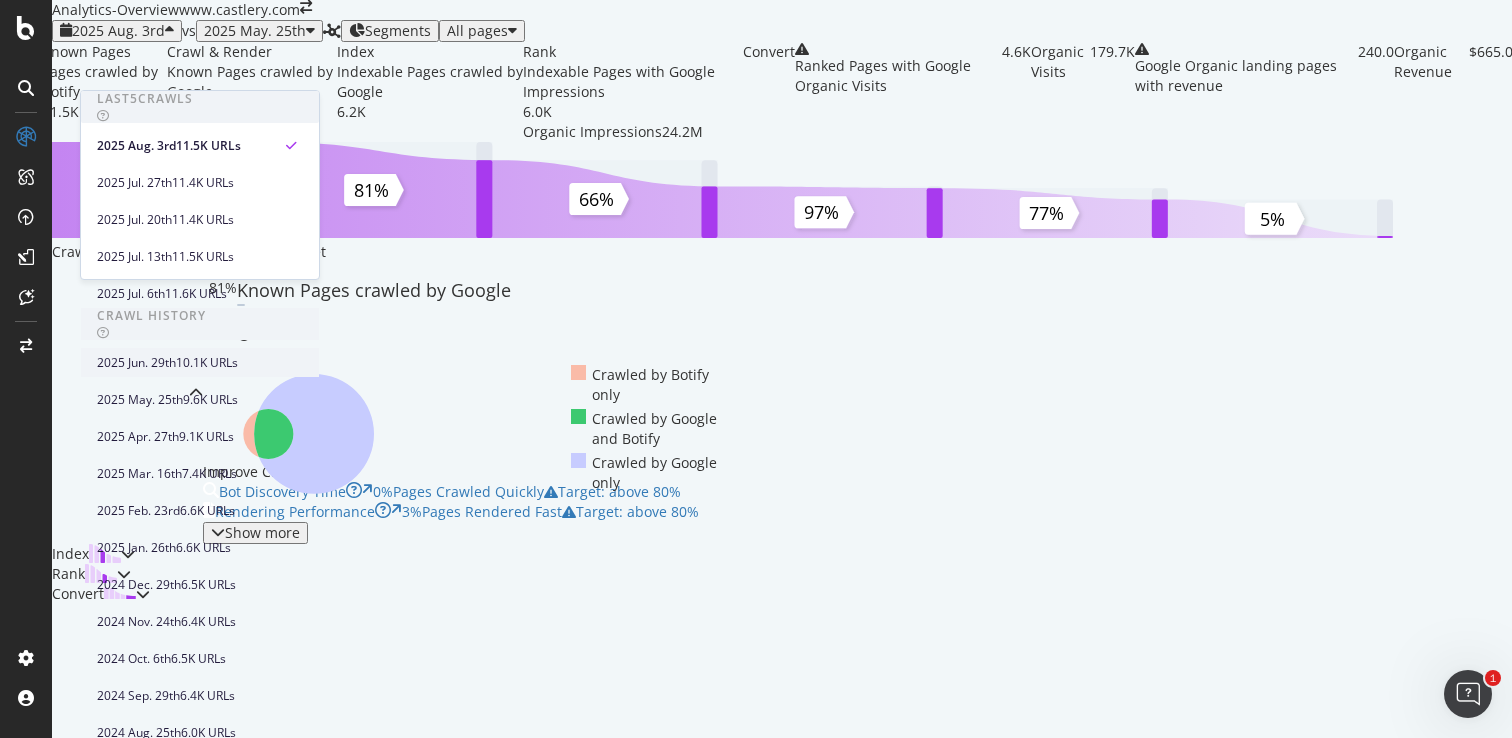 click on "10.1K URLs" at bounding box center [207, 363] 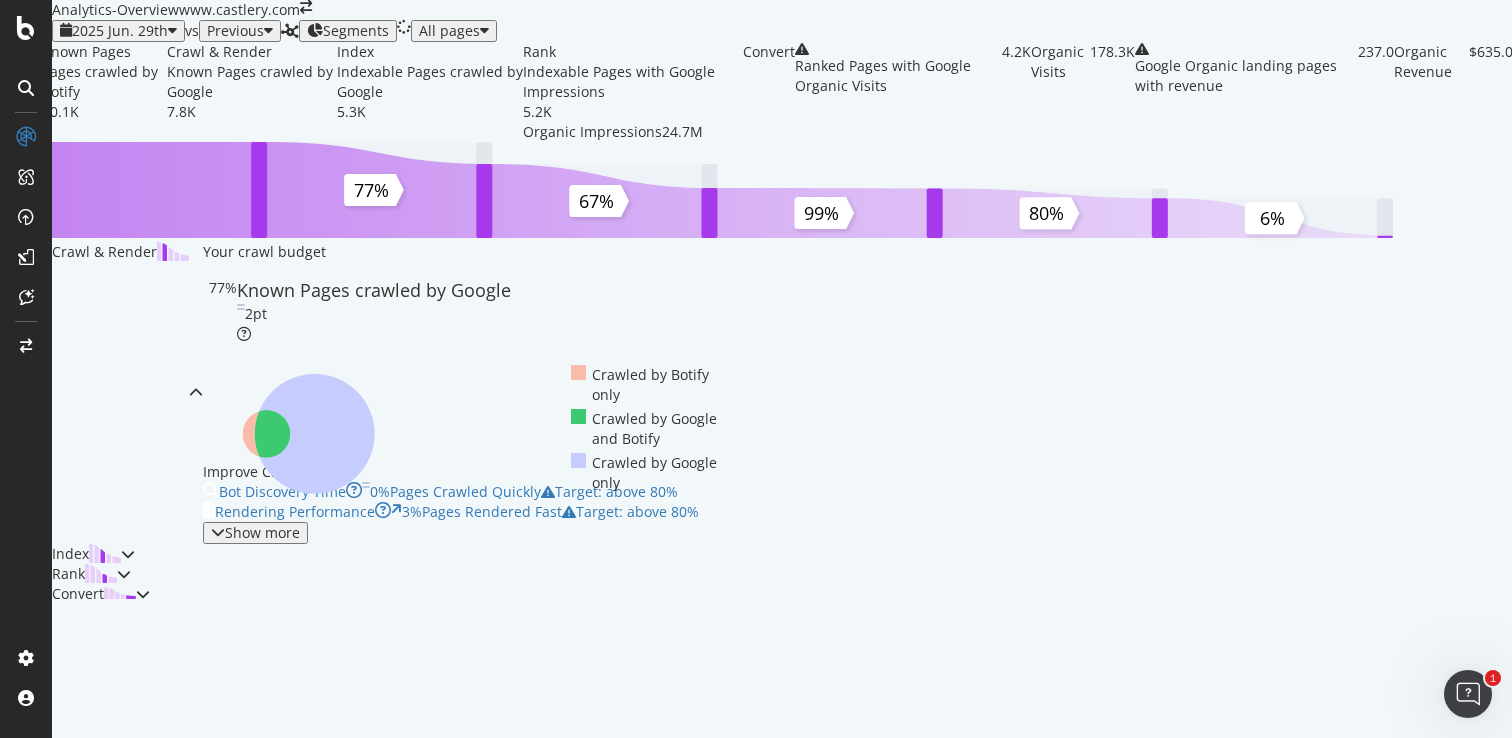 click on "2025 Jun. 29th" at bounding box center (120, 30) 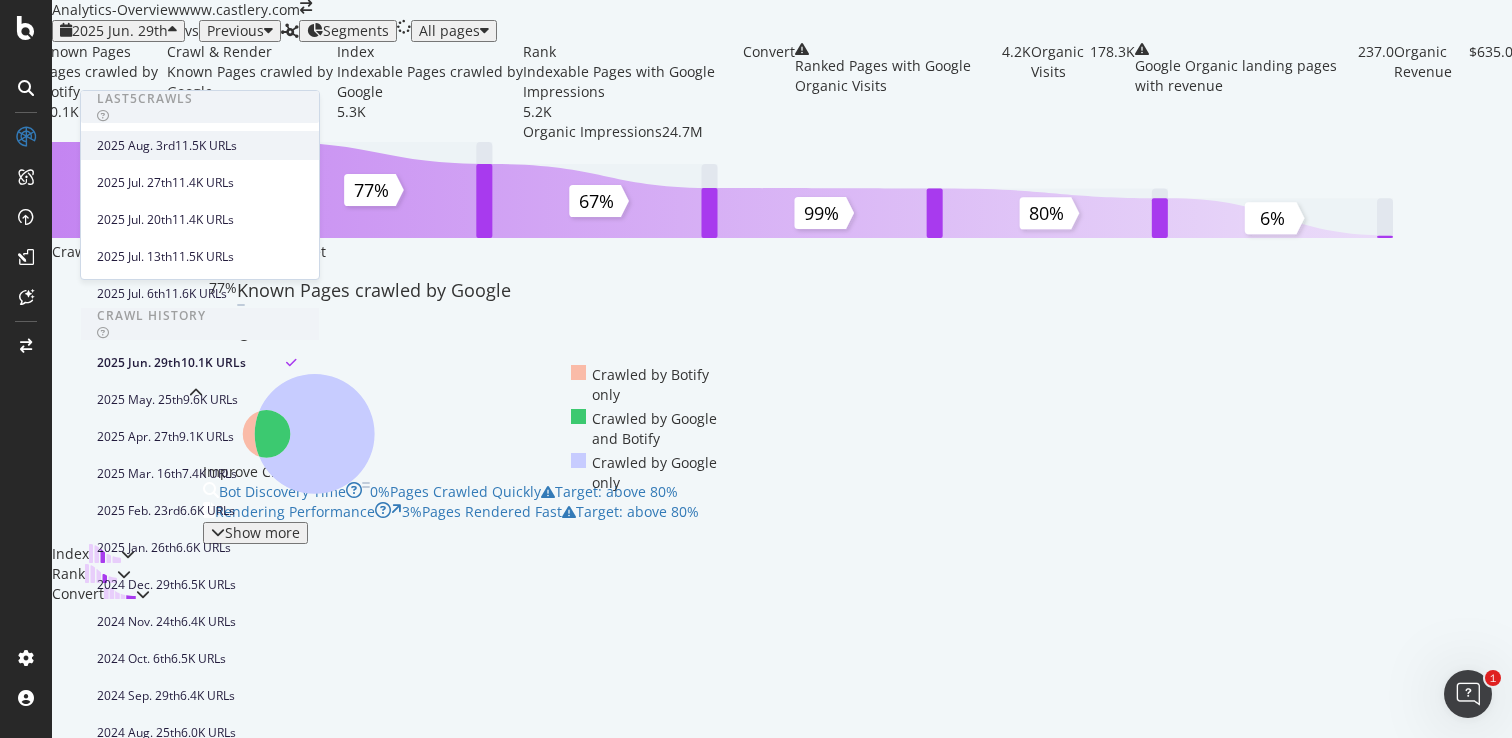 click on "2025 Aug. 3rd" at bounding box center [136, 146] 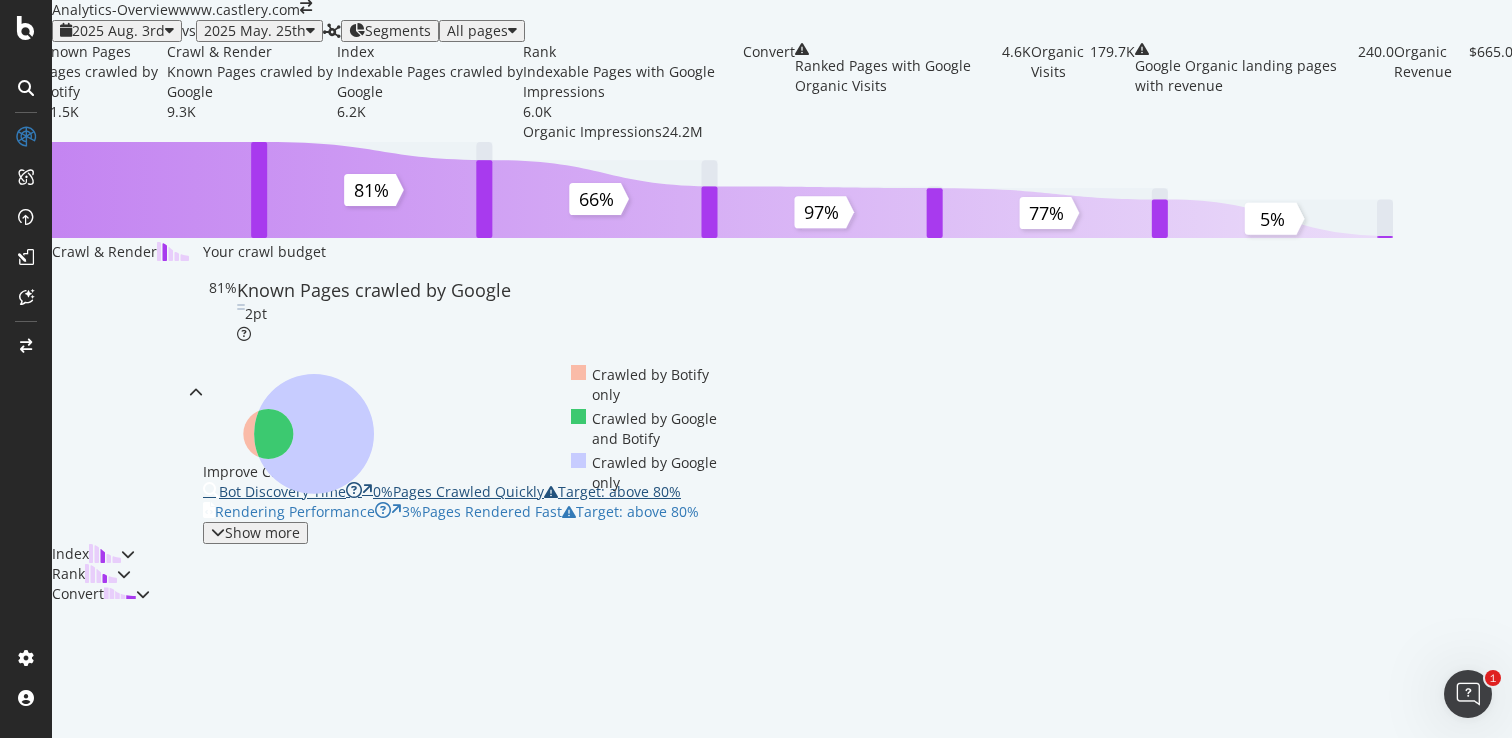 scroll, scrollTop: 553, scrollLeft: 0, axis: vertical 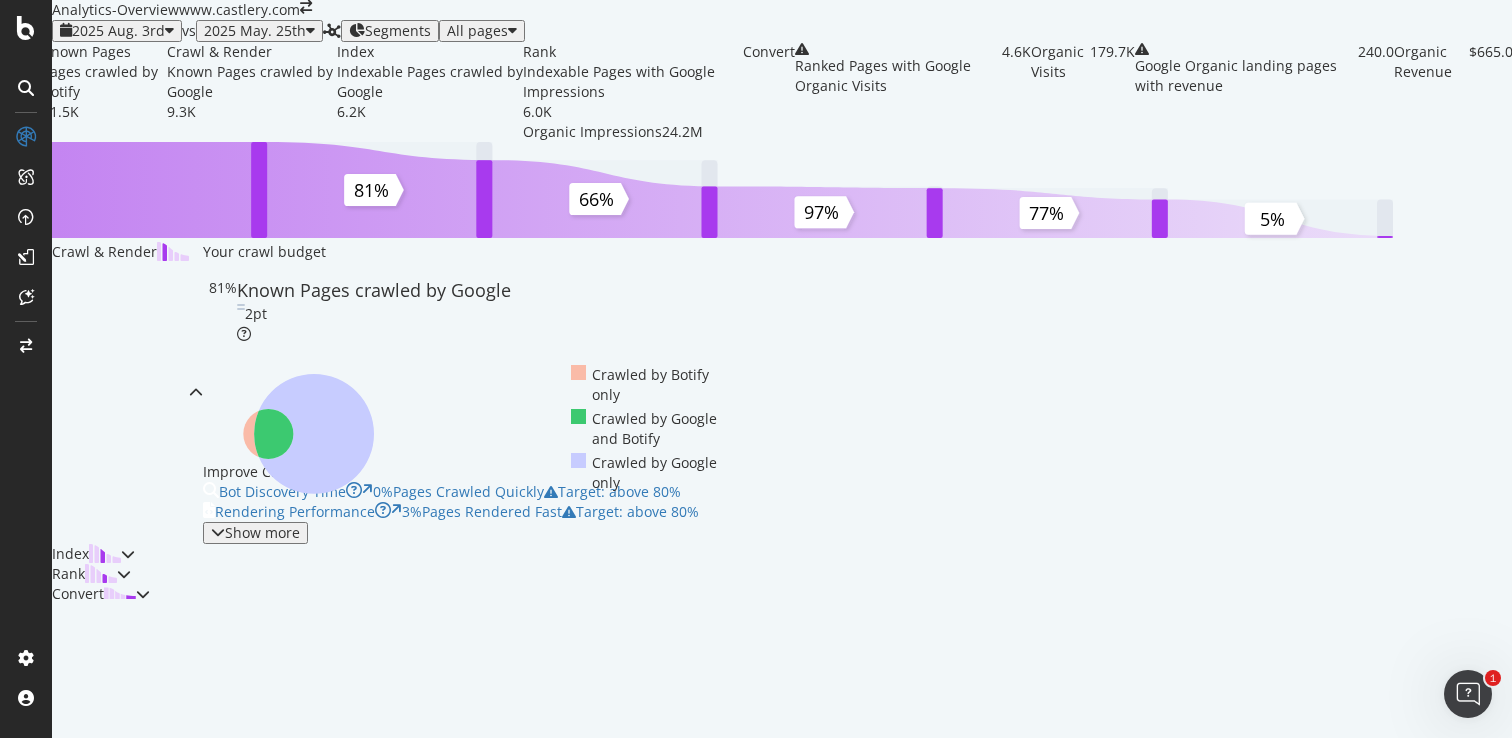 click on "Show more" at bounding box center [262, 533] 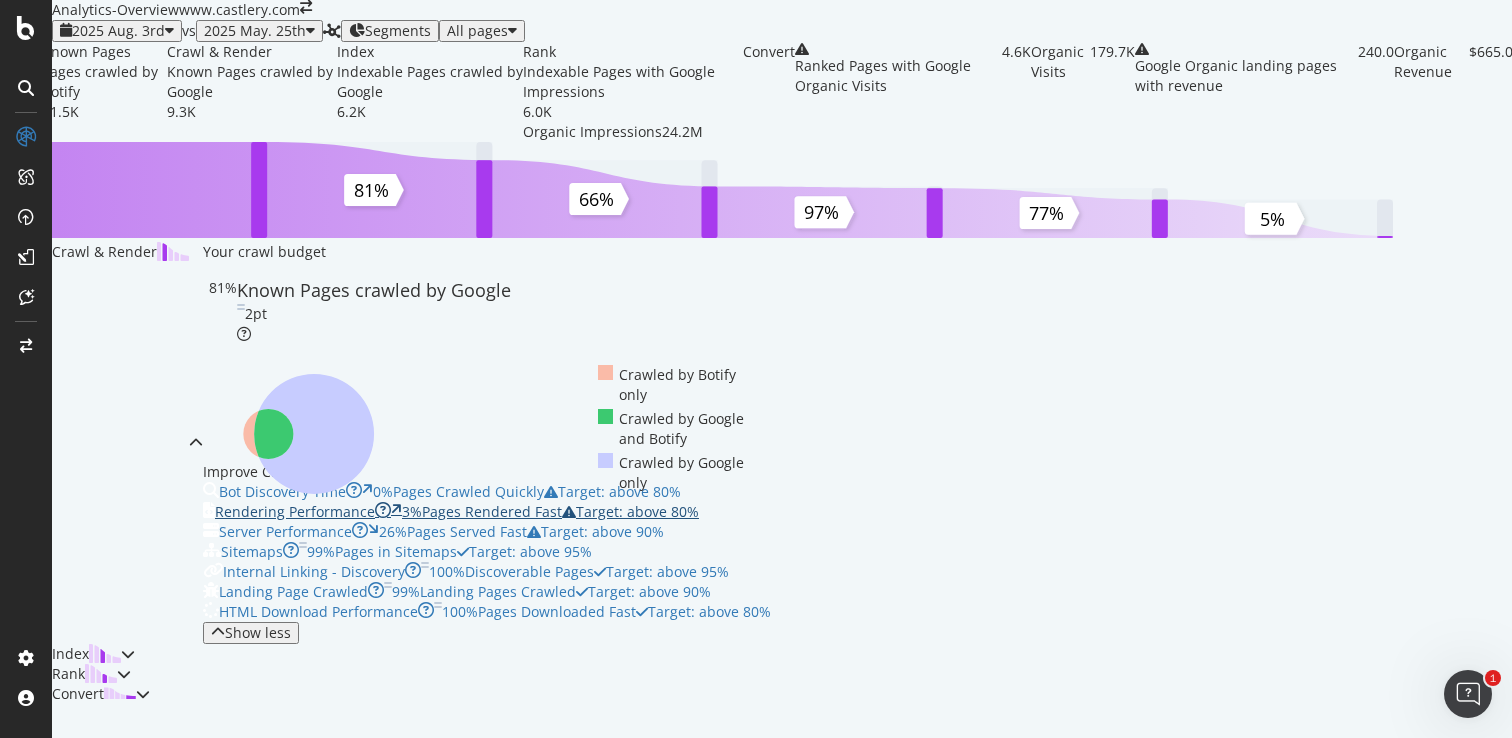 scroll, scrollTop: 659, scrollLeft: 0, axis: vertical 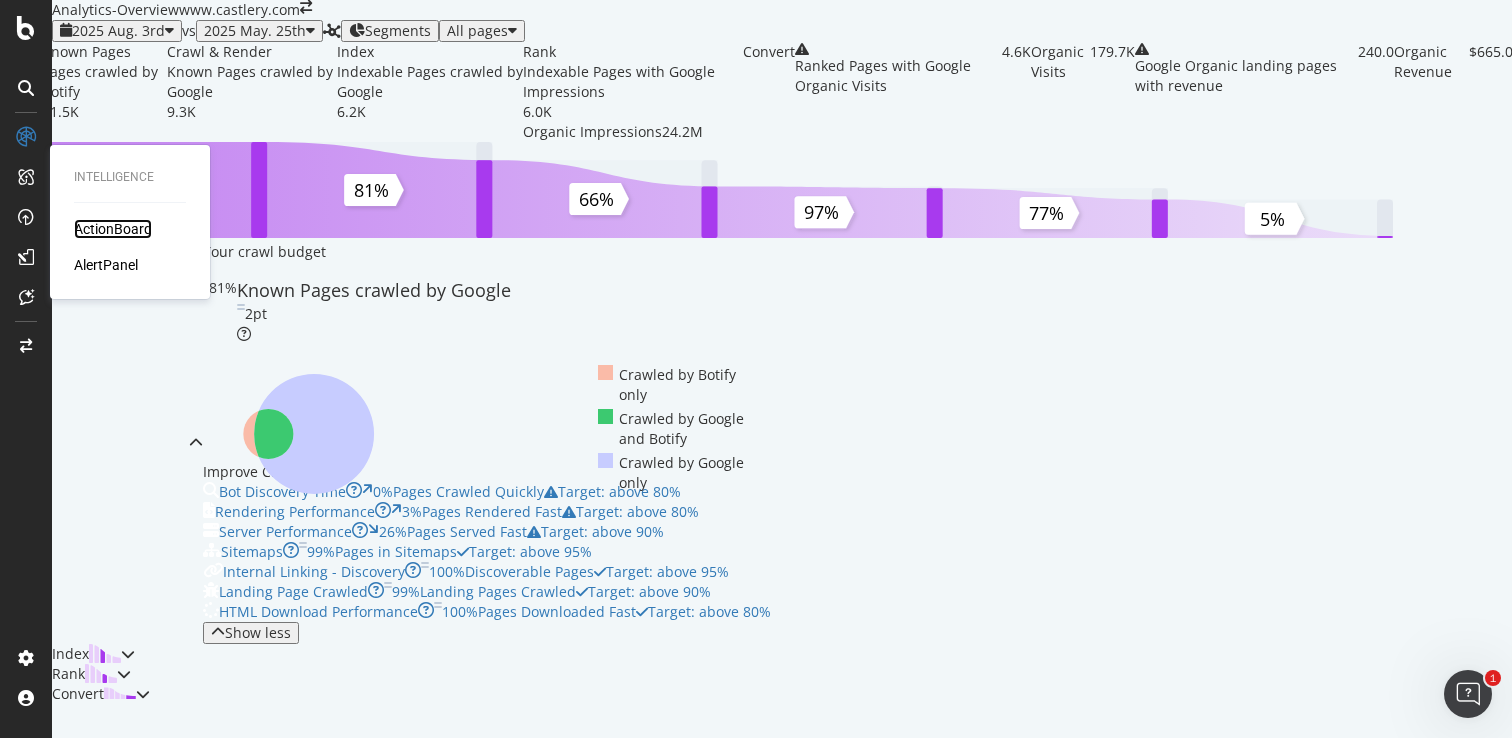 click on "ActionBoard" at bounding box center (113, 229) 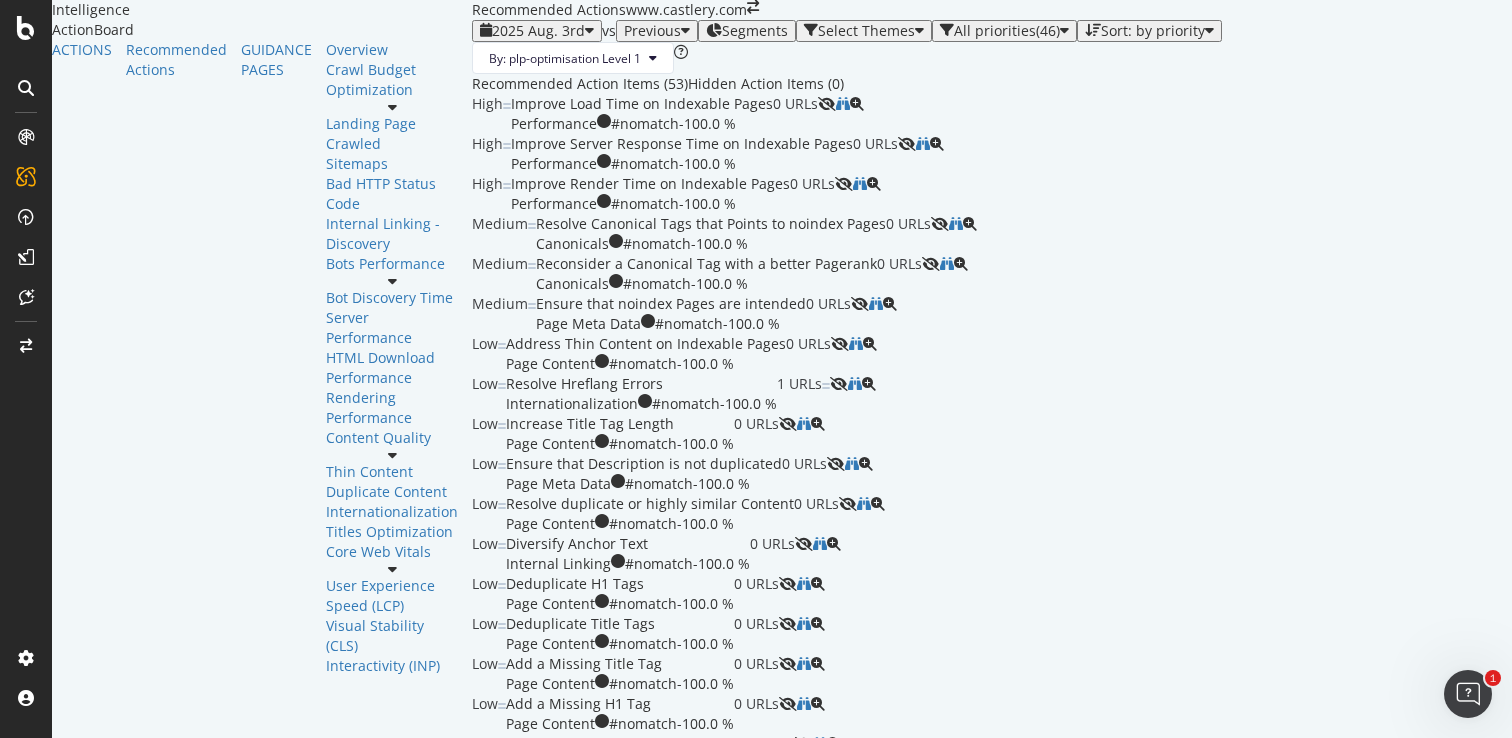 scroll, scrollTop: 765, scrollLeft: 0, axis: vertical 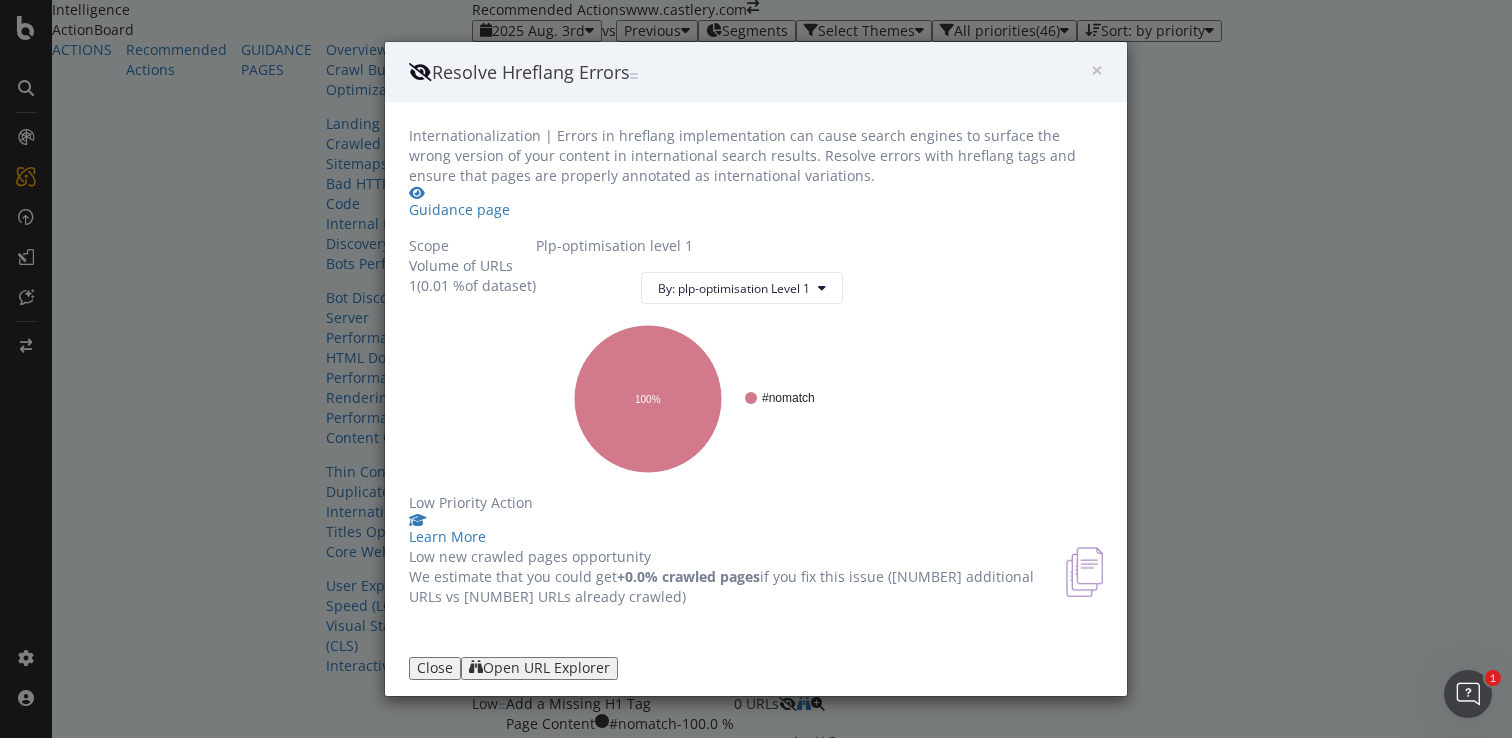 click on "Open URL Explorer" at bounding box center (546, 668) 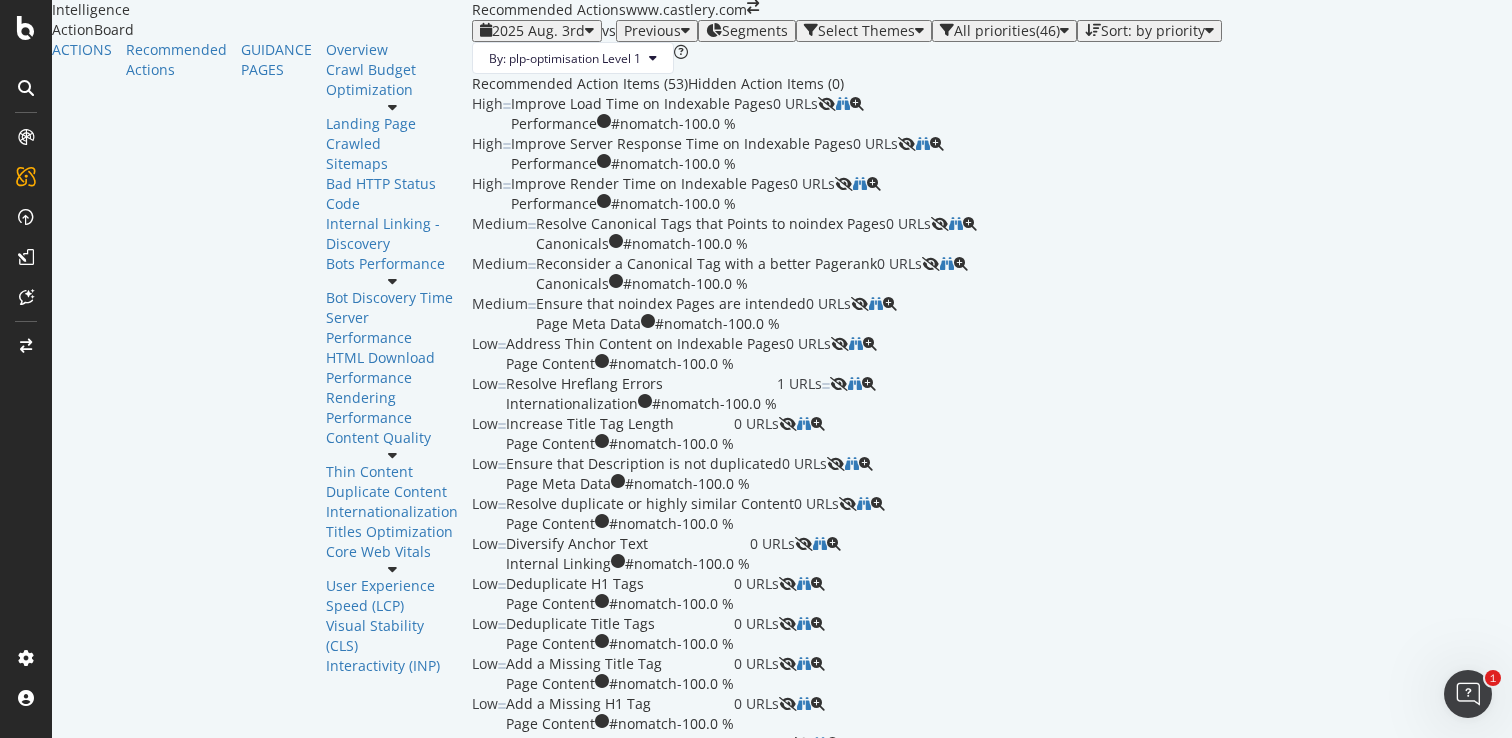 scroll, scrollTop: 2037, scrollLeft: 0, axis: vertical 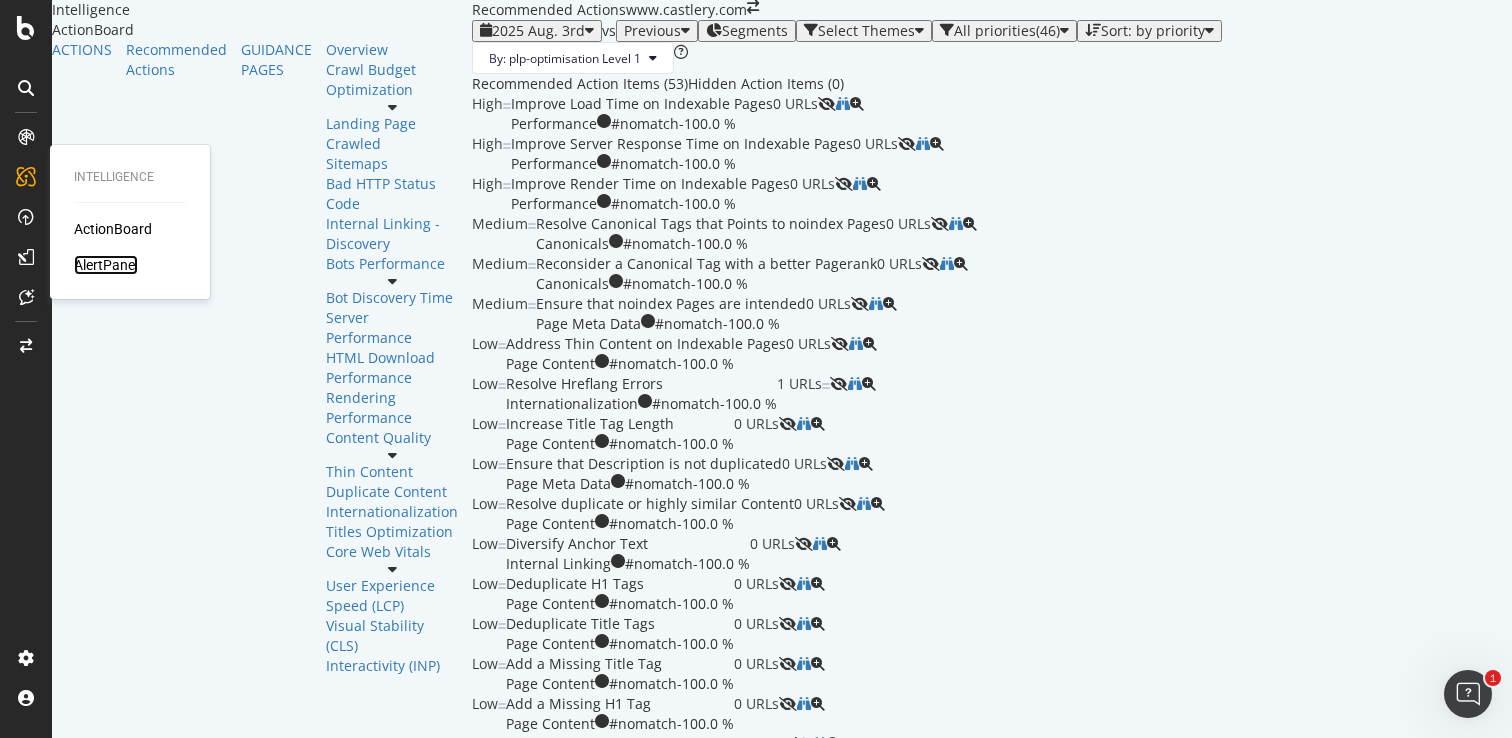 click on "AlertPanel" at bounding box center (106, 265) 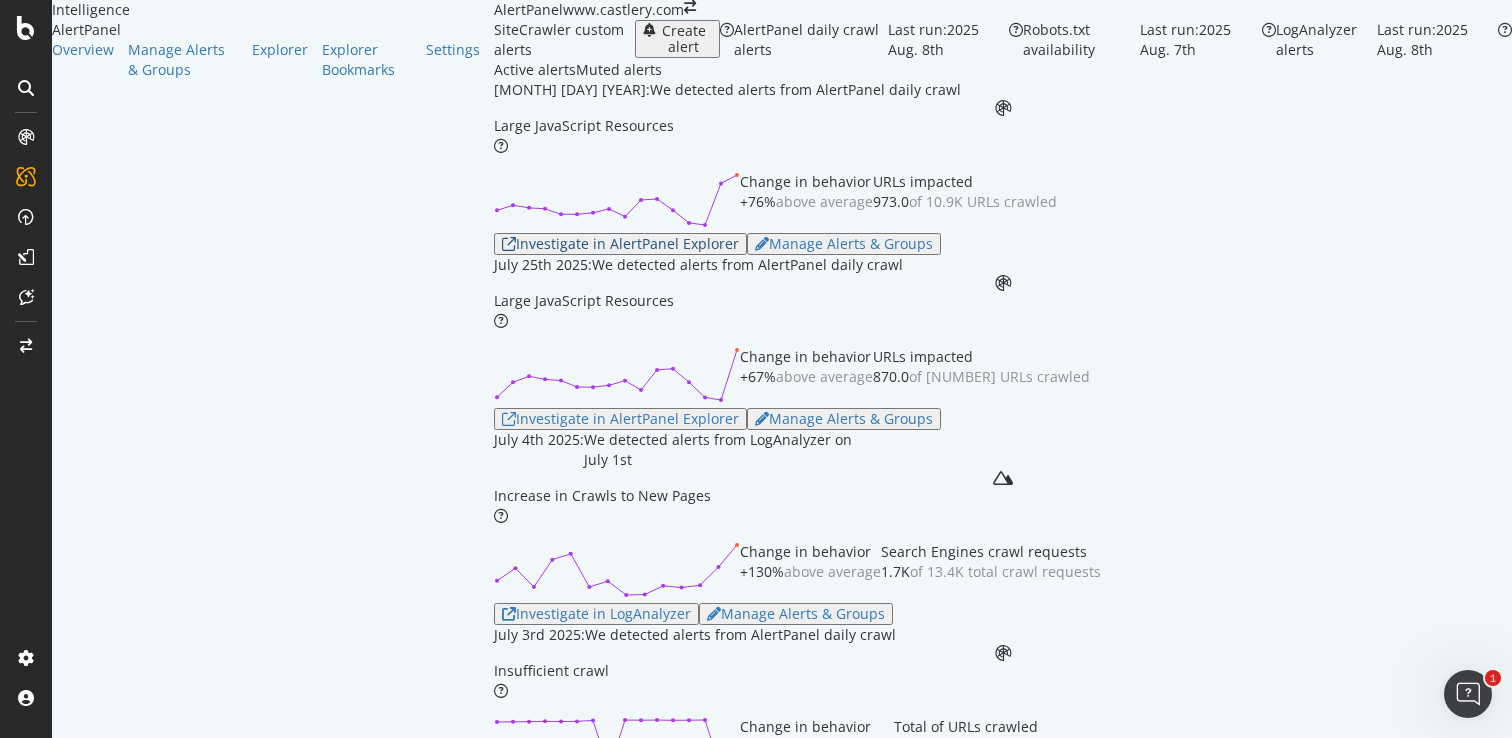 click on "Investigate in AlertPanel Explorer" at bounding box center [620, 244] 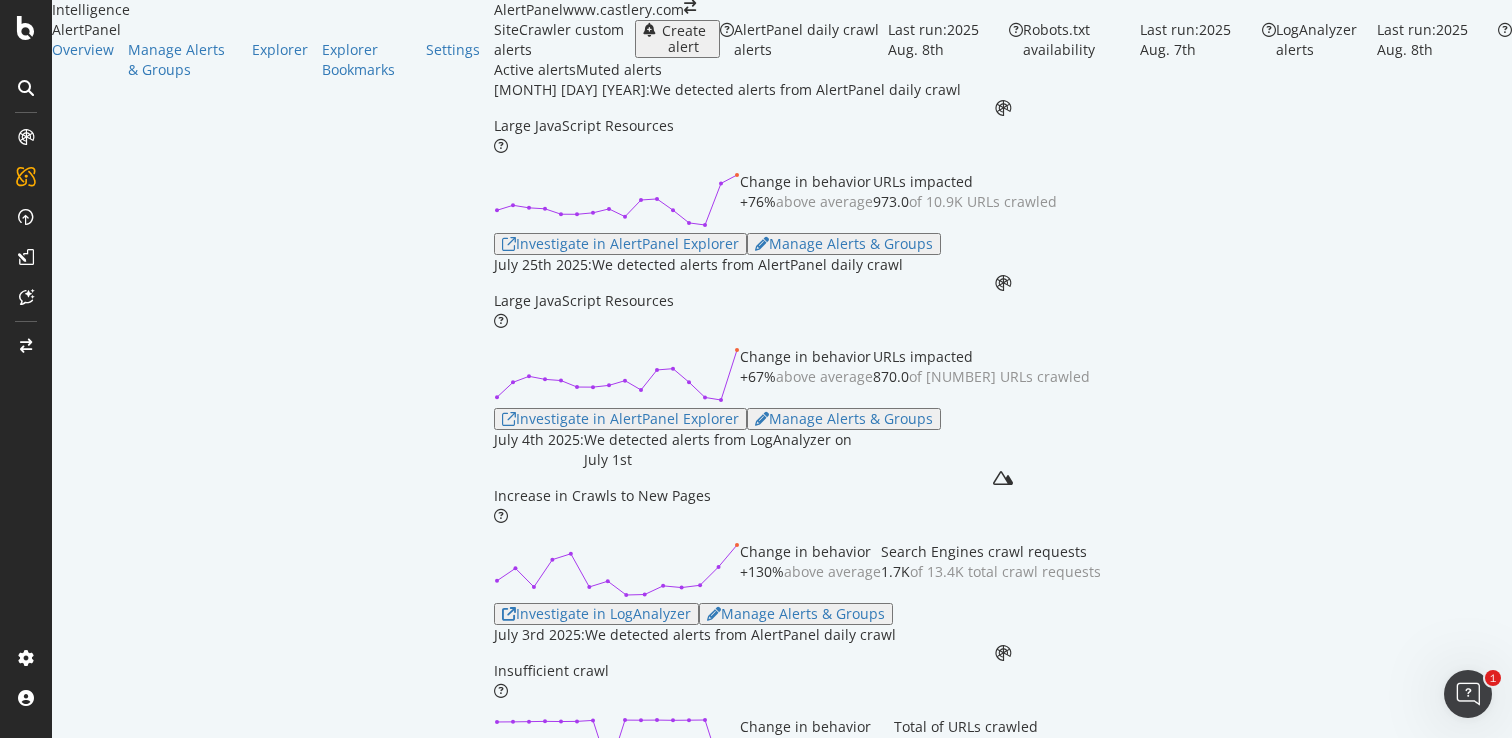 scroll, scrollTop: 590, scrollLeft: 0, axis: vertical 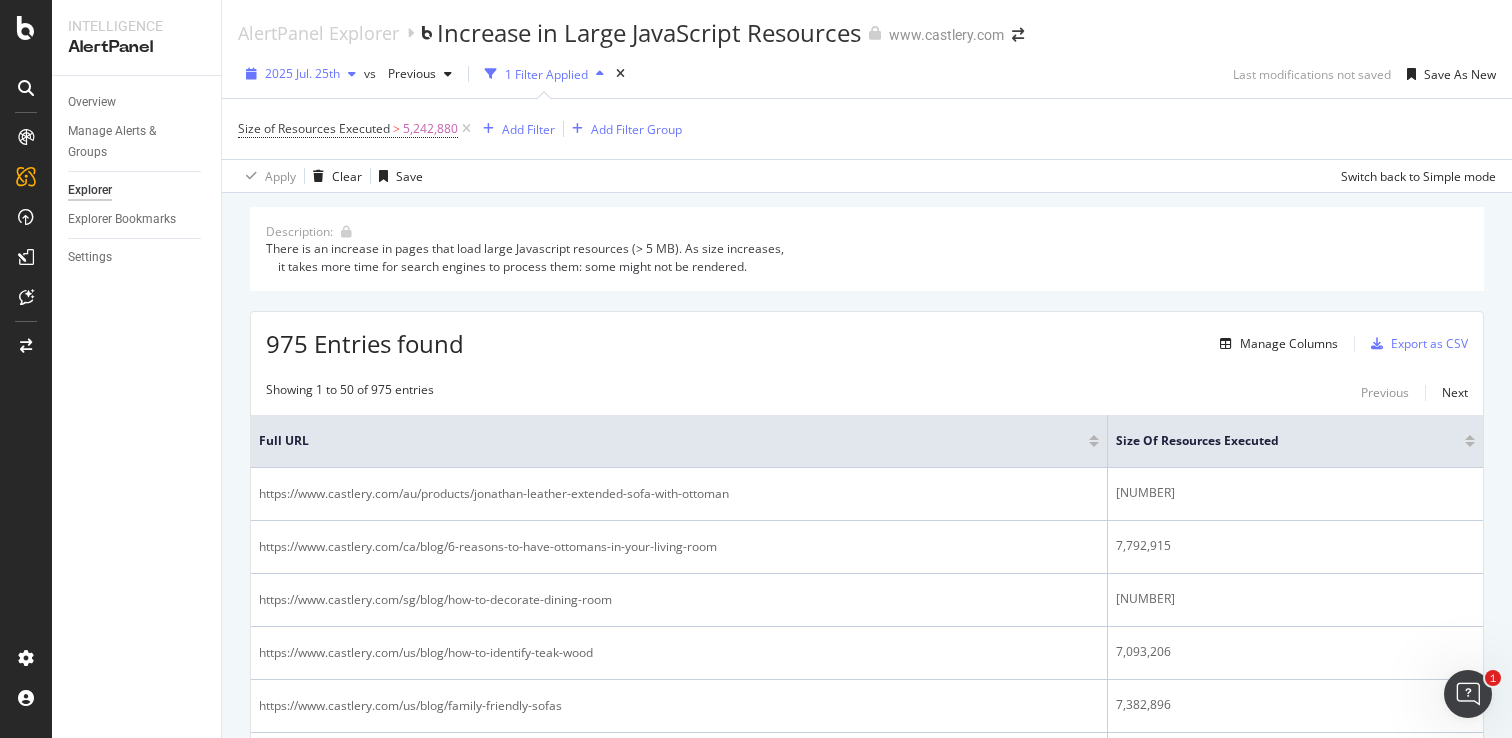 click on "2025 Jul. 25th" at bounding box center (302, 73) 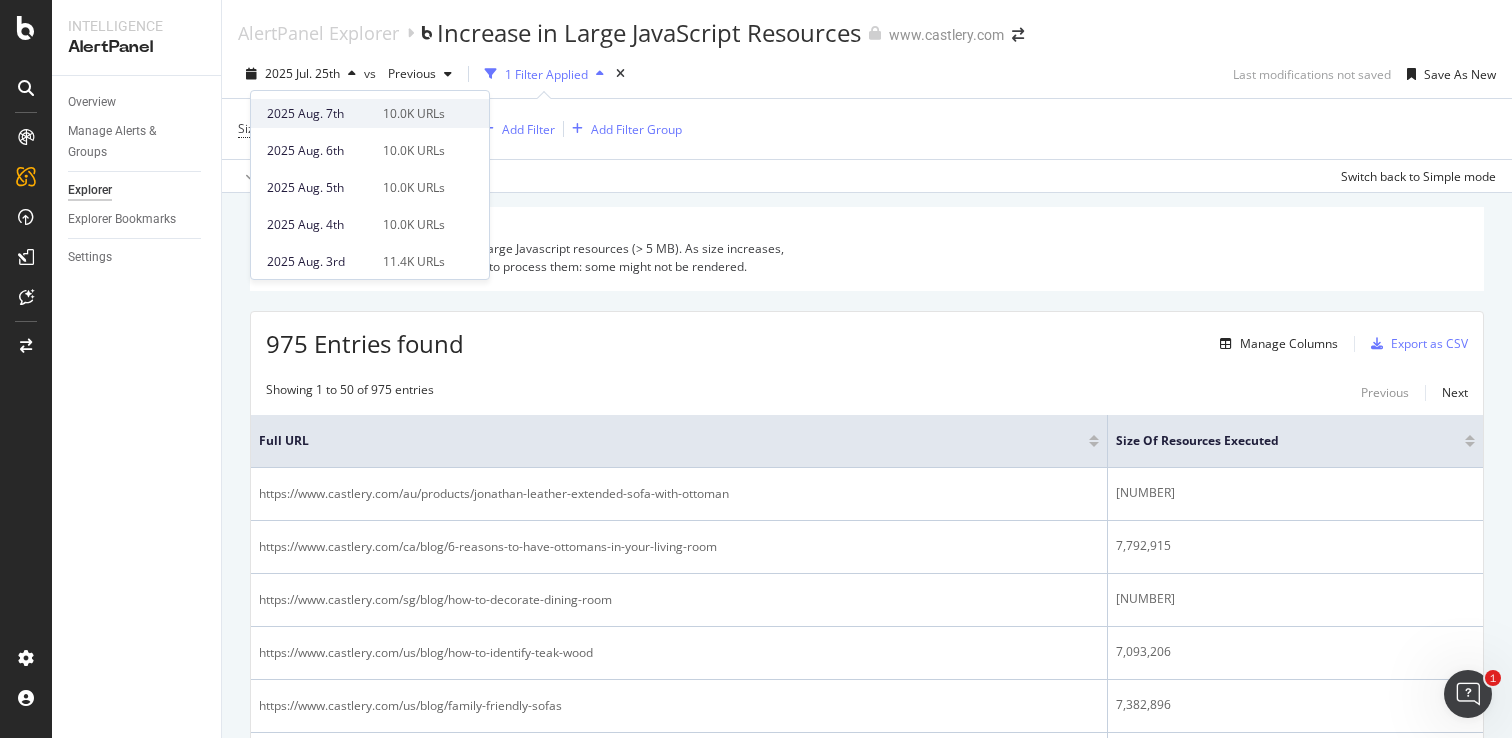 click on "2025 Aug. 7th" at bounding box center (319, 114) 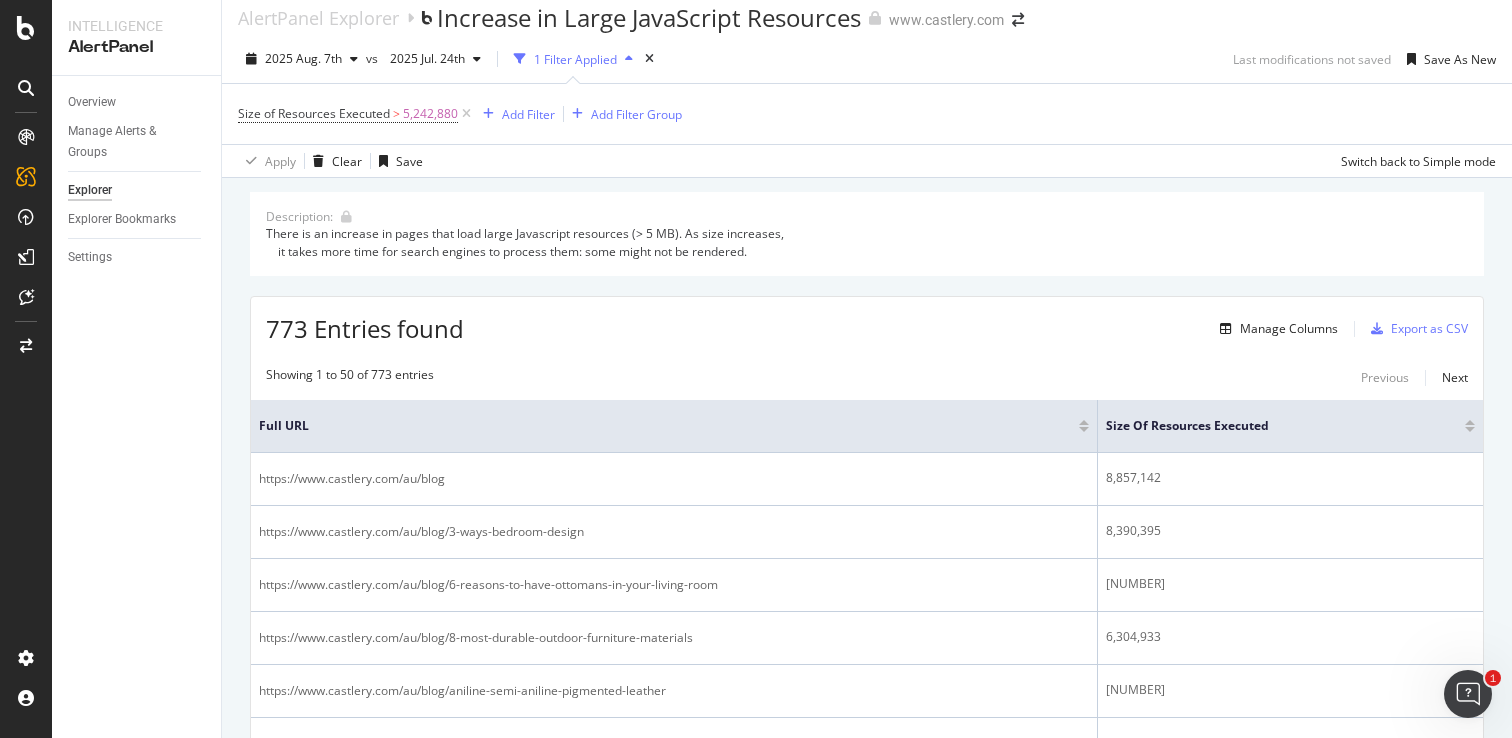 scroll, scrollTop: 0, scrollLeft: 0, axis: both 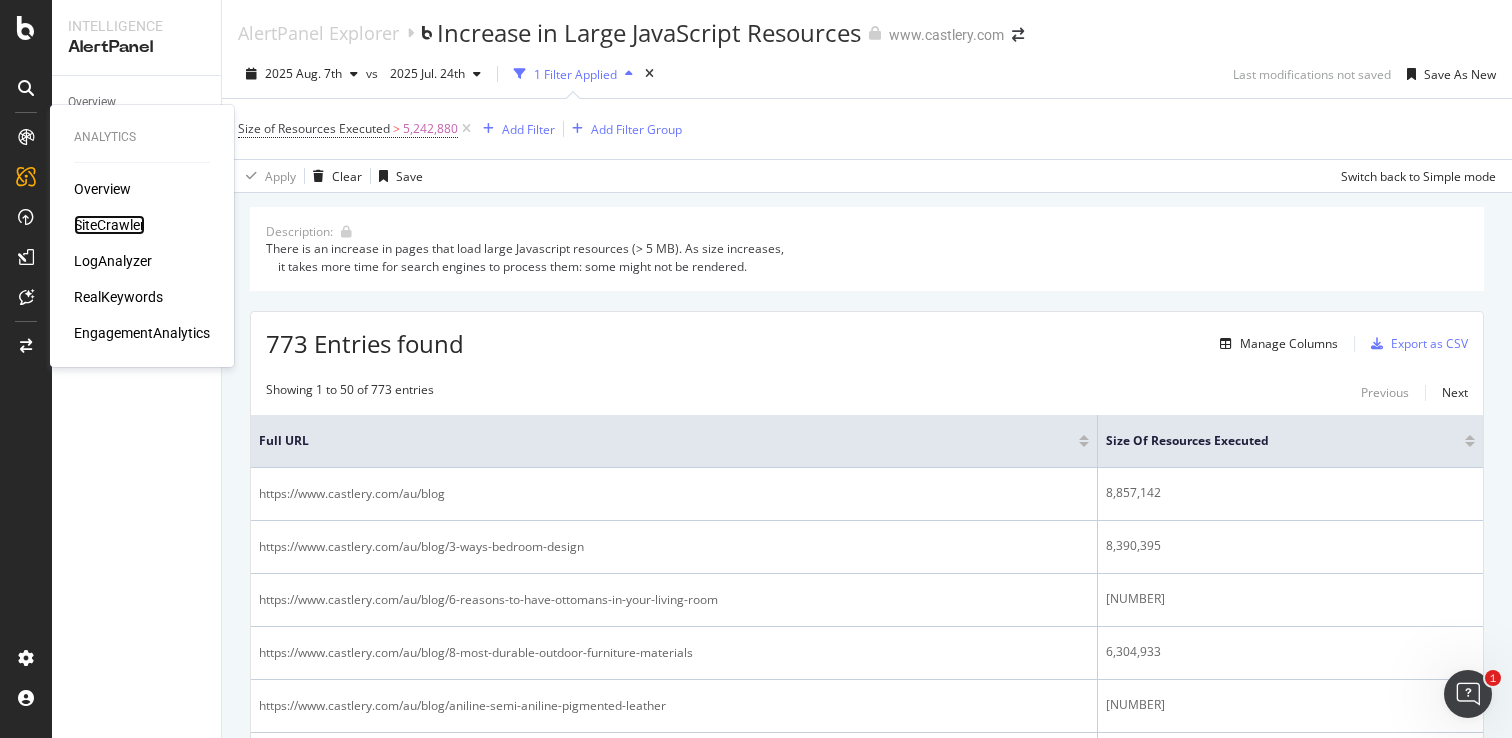 click on "SiteCrawler" at bounding box center [109, 225] 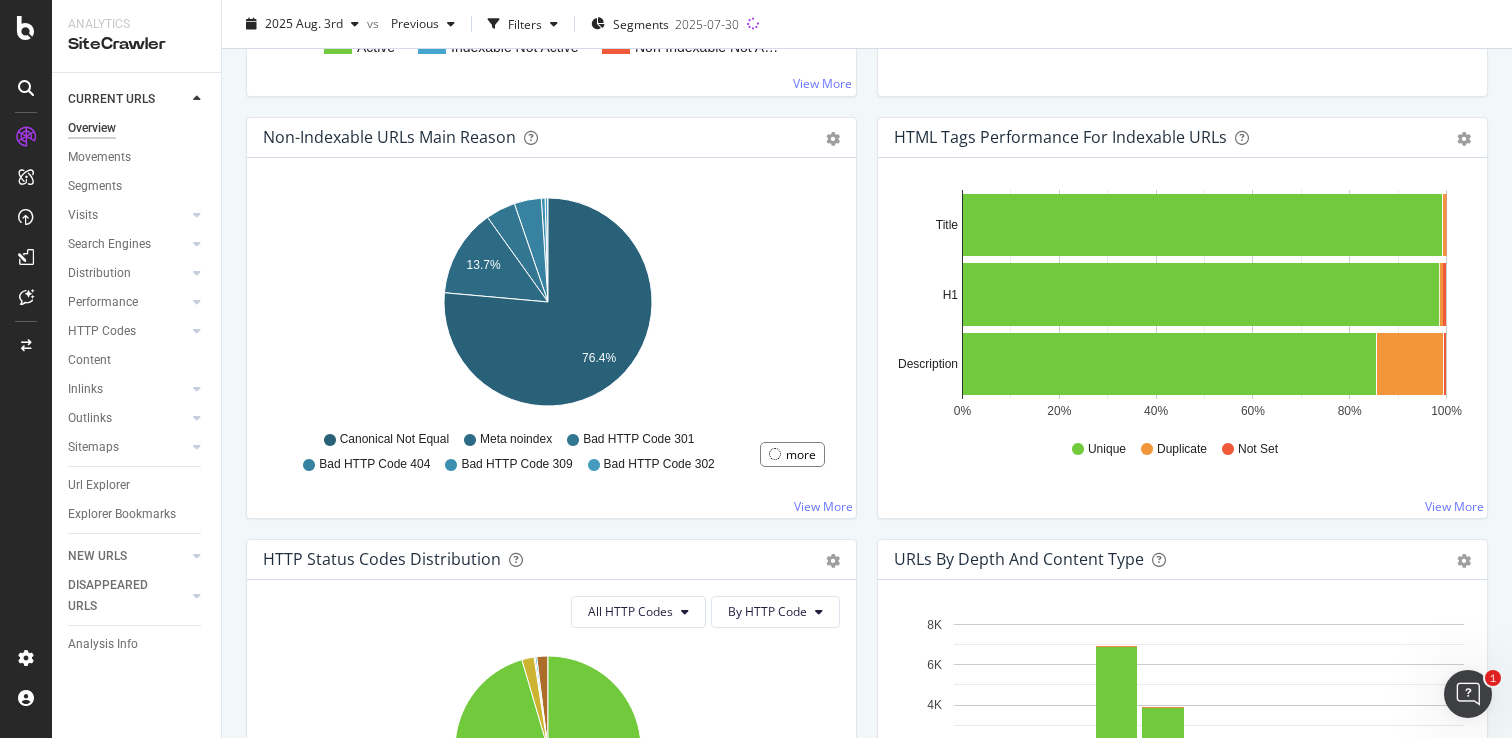 scroll, scrollTop: 591, scrollLeft: 0, axis: vertical 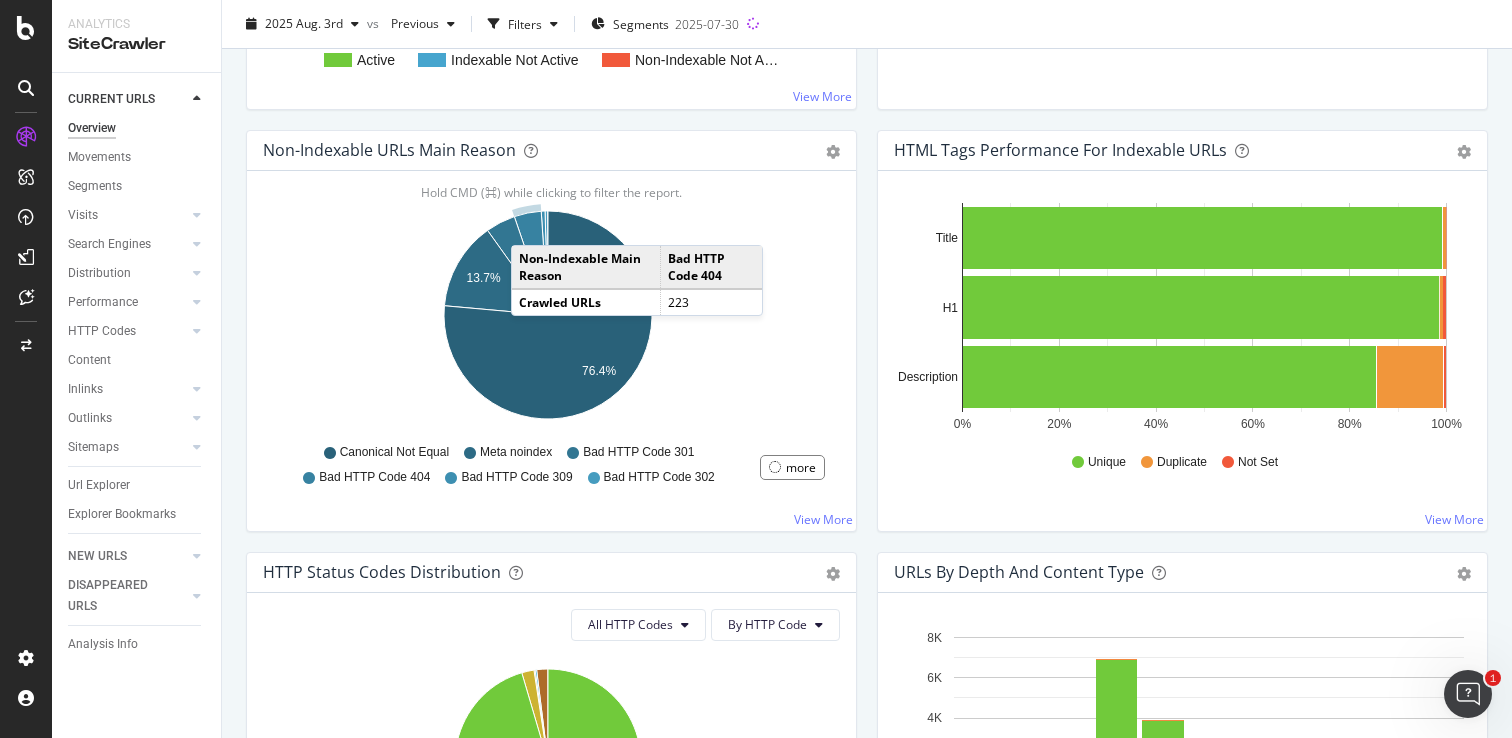 click 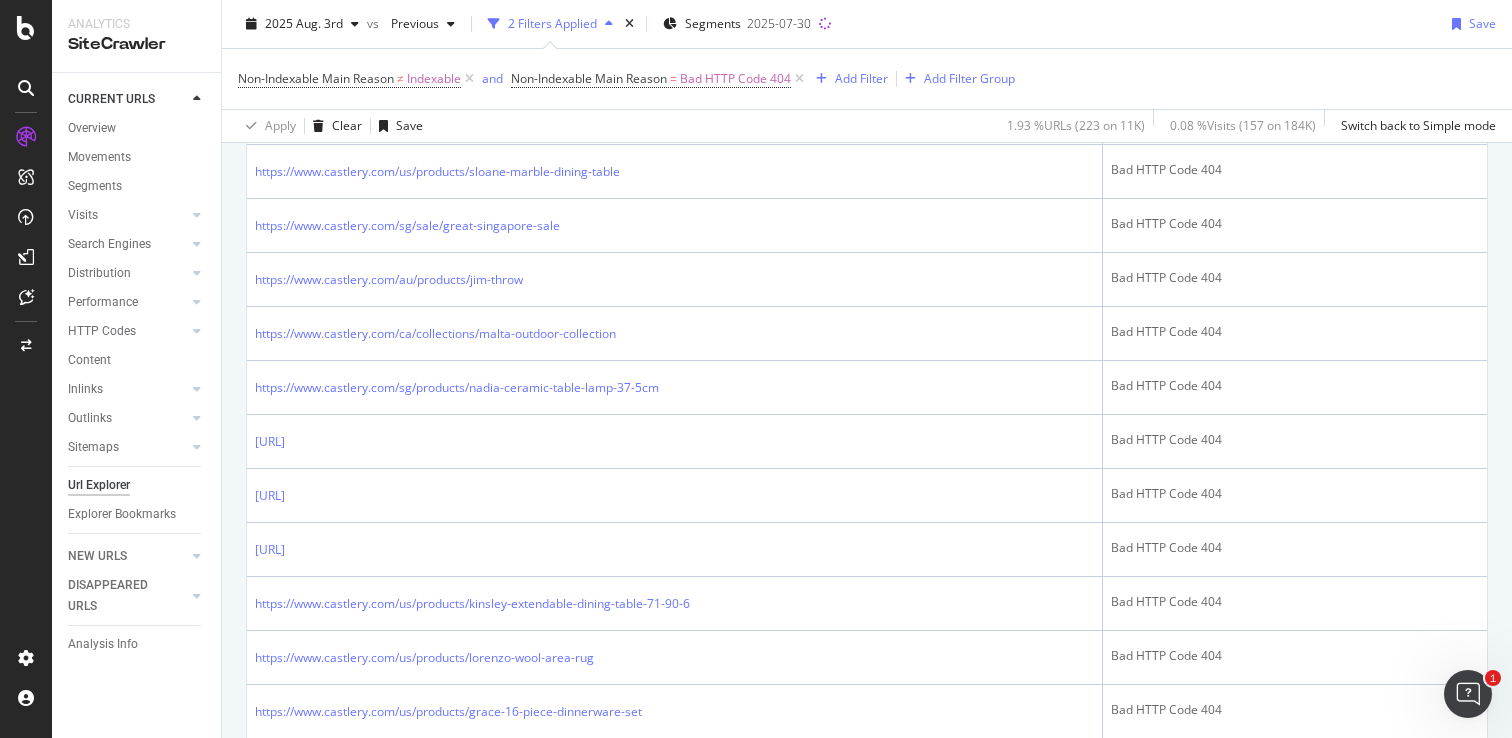 scroll, scrollTop: 1573, scrollLeft: 0, axis: vertical 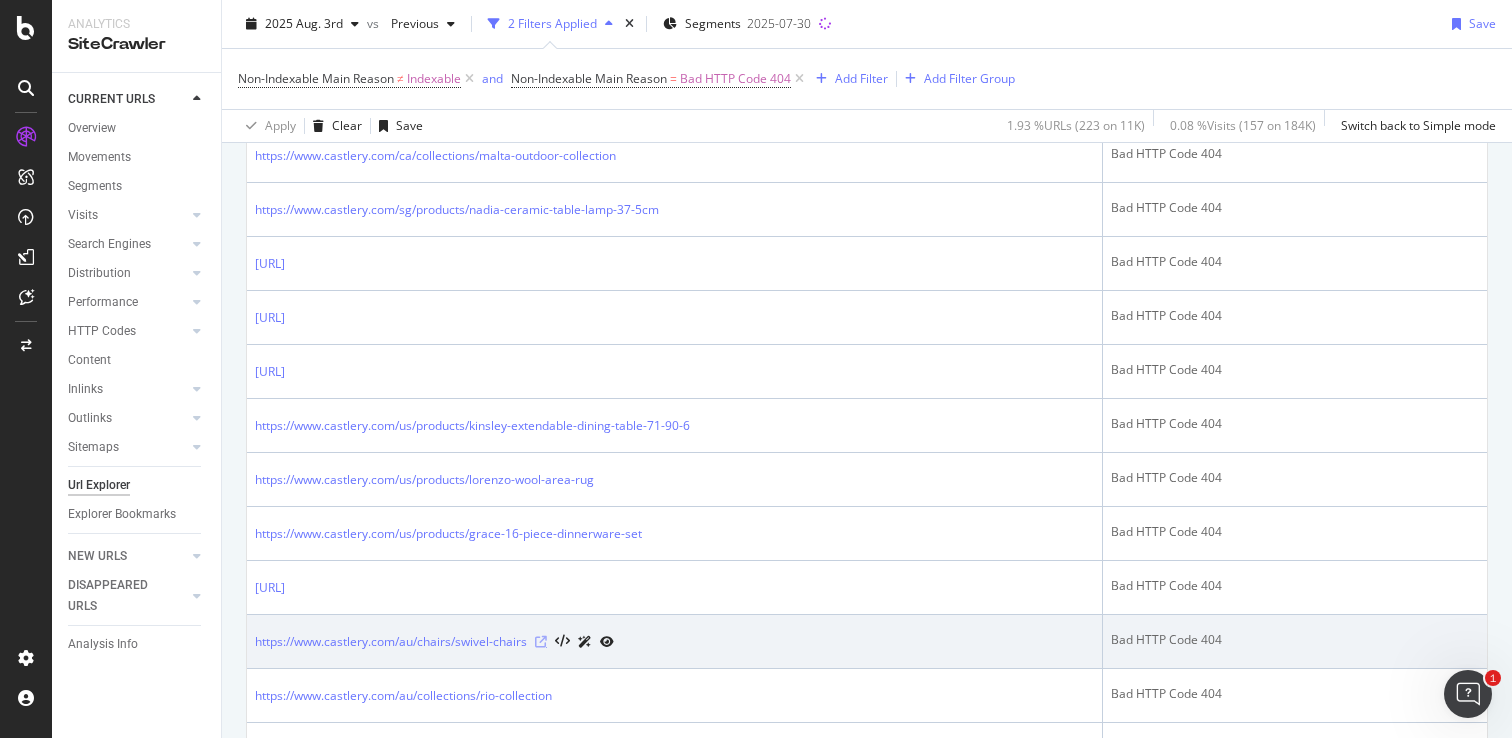 click at bounding box center [541, 642] 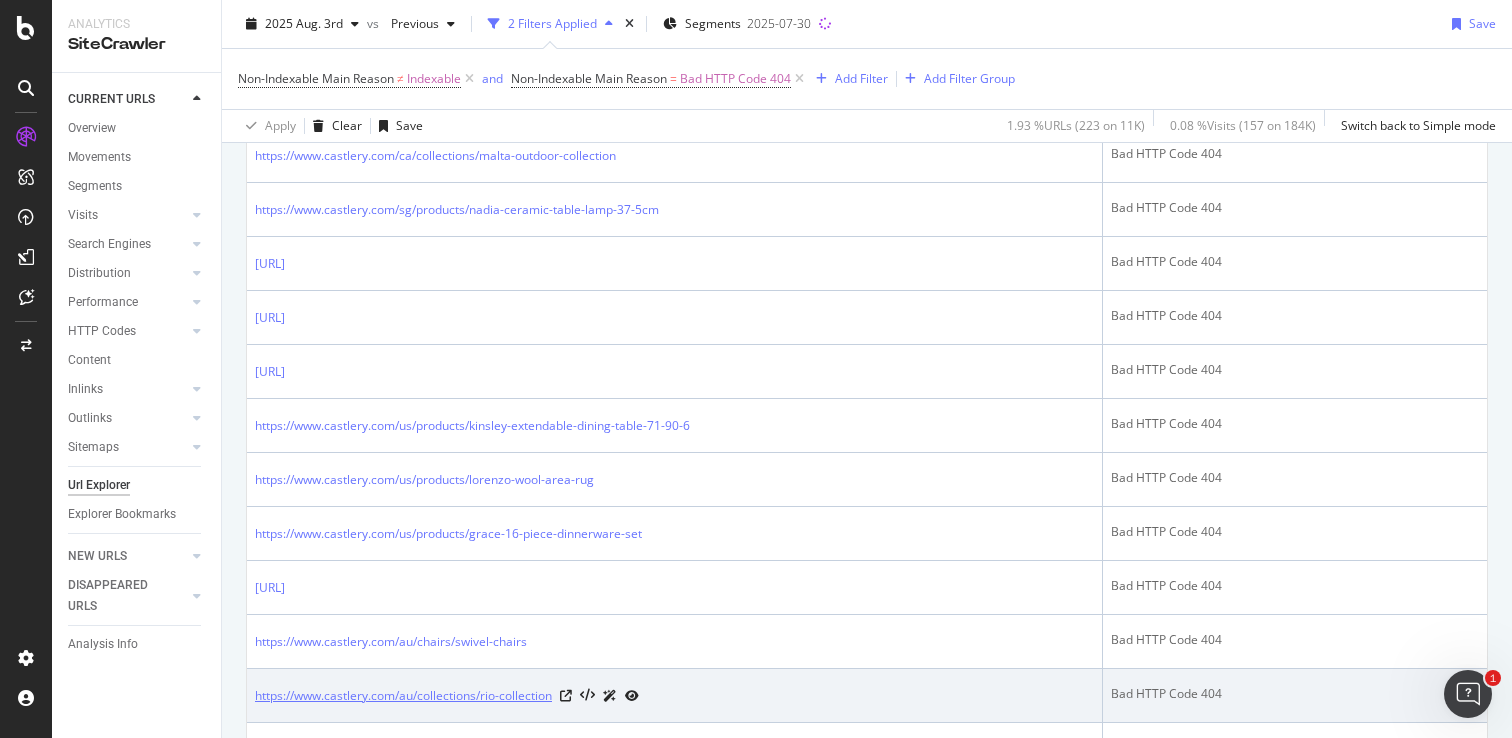 scroll, scrollTop: 1573, scrollLeft: 0, axis: vertical 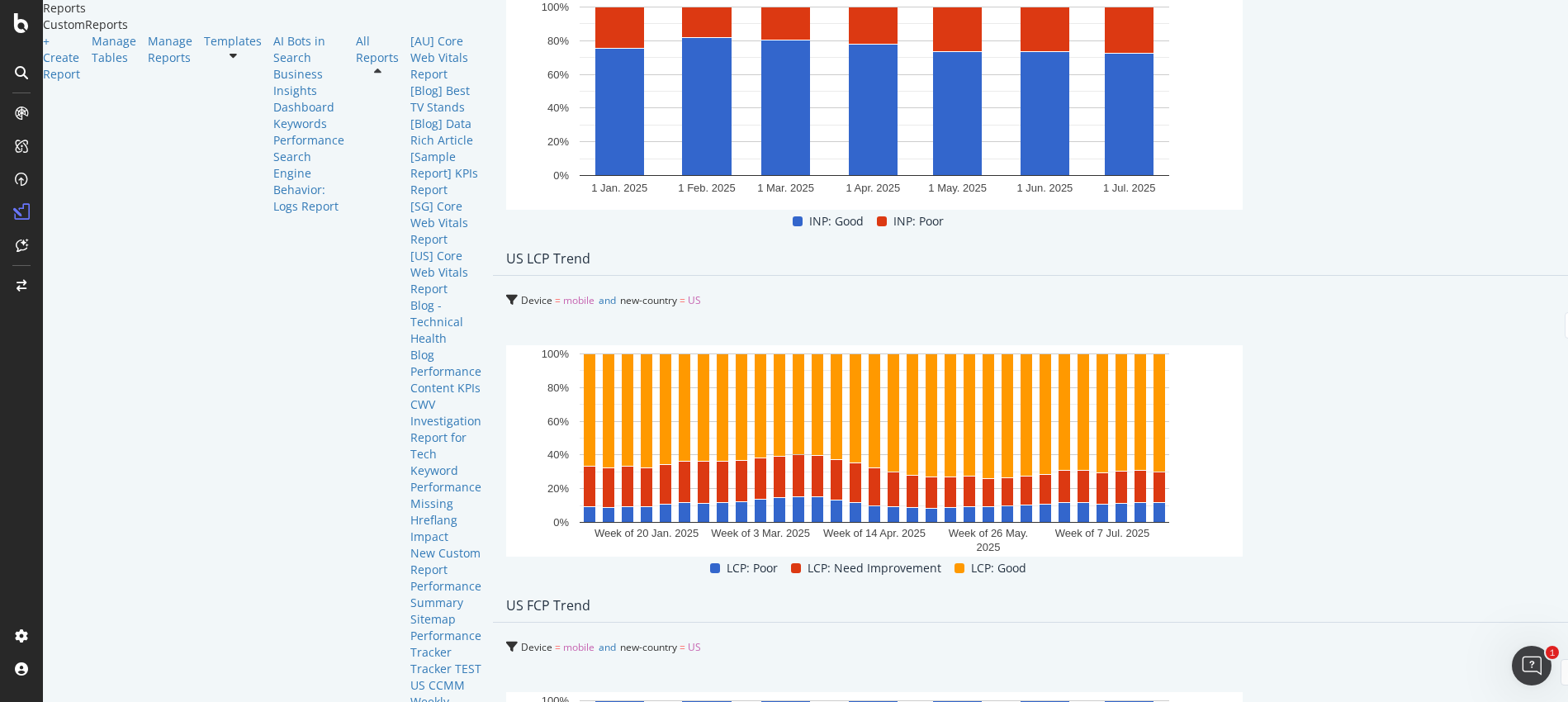 click on "Week" at bounding box center [1764, 325] 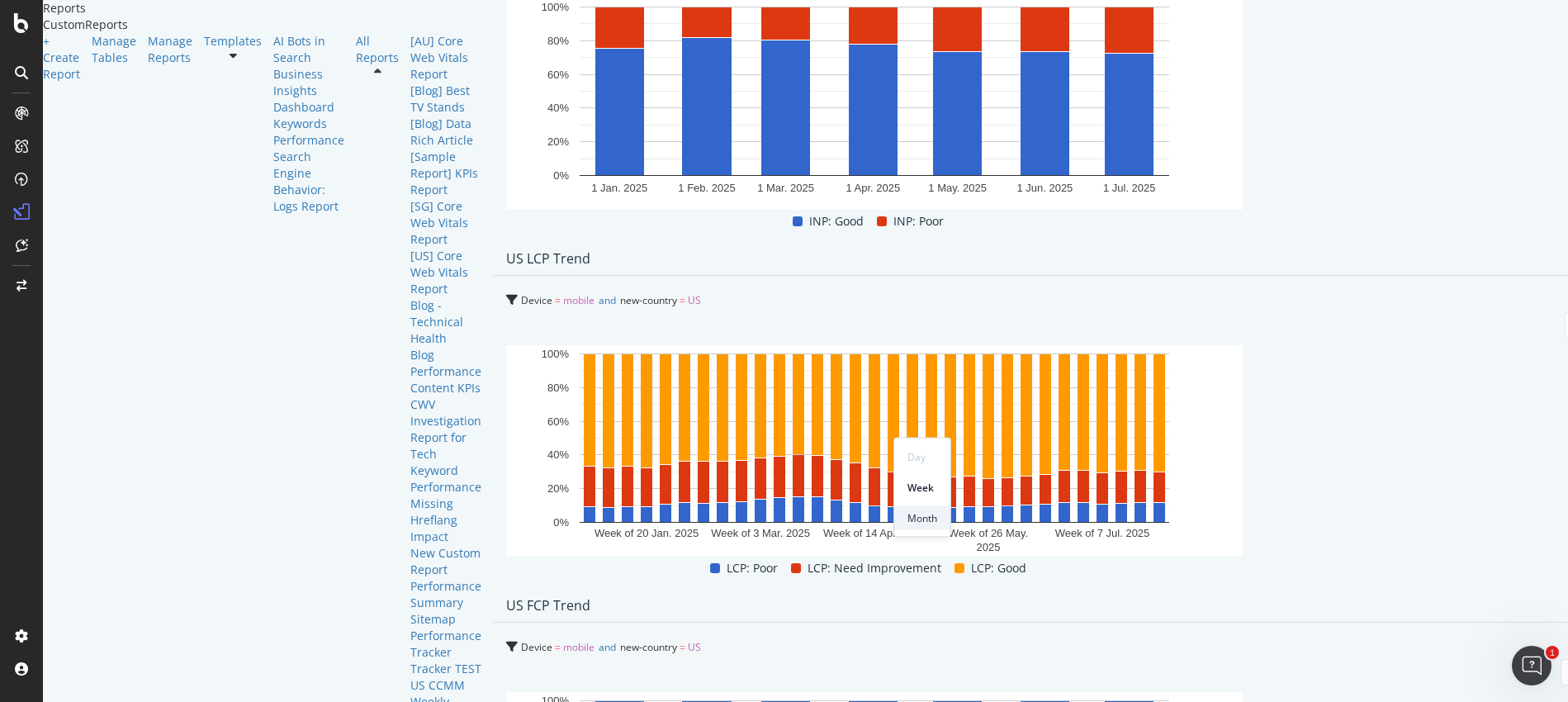 click on "Month" at bounding box center [922, 518] 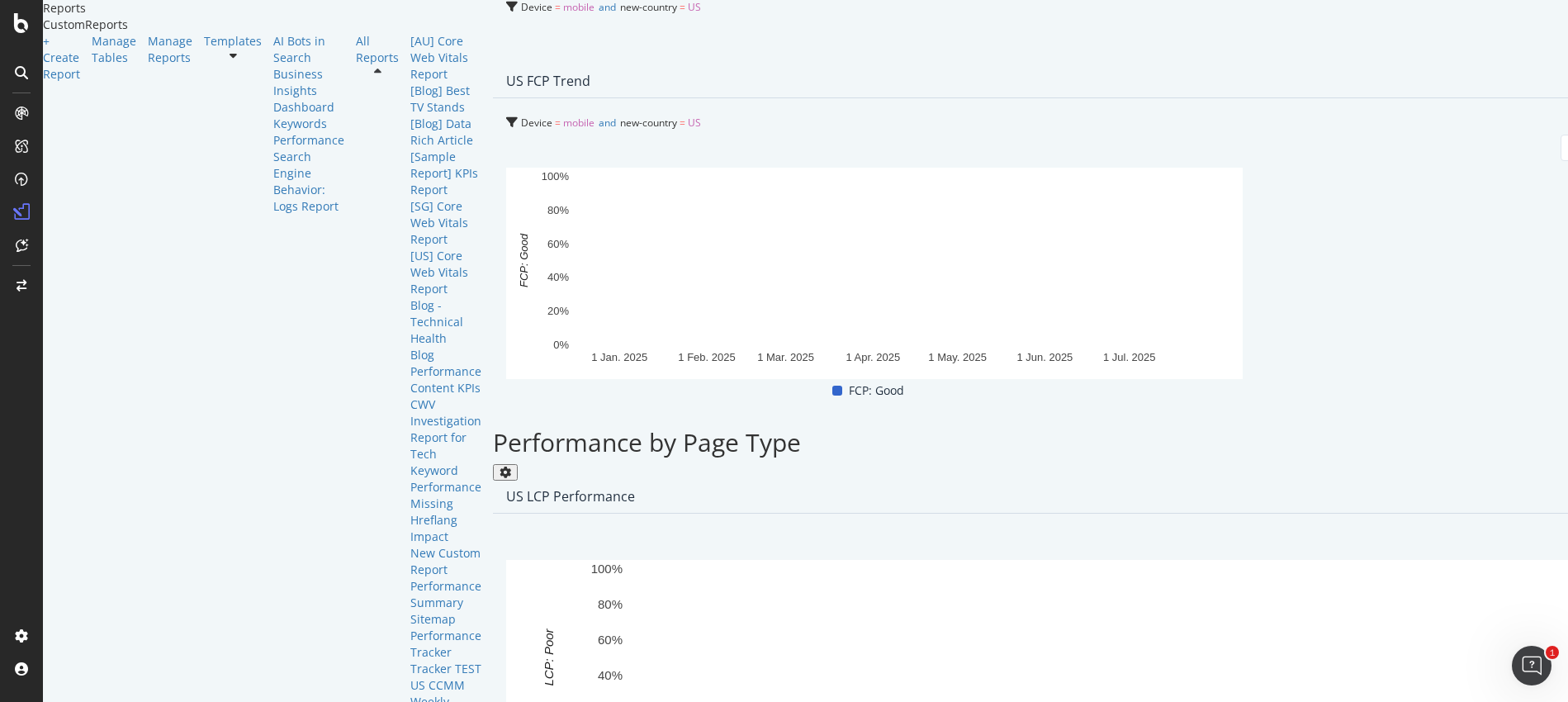 scroll, scrollTop: 1392, scrollLeft: 0, axis: vertical 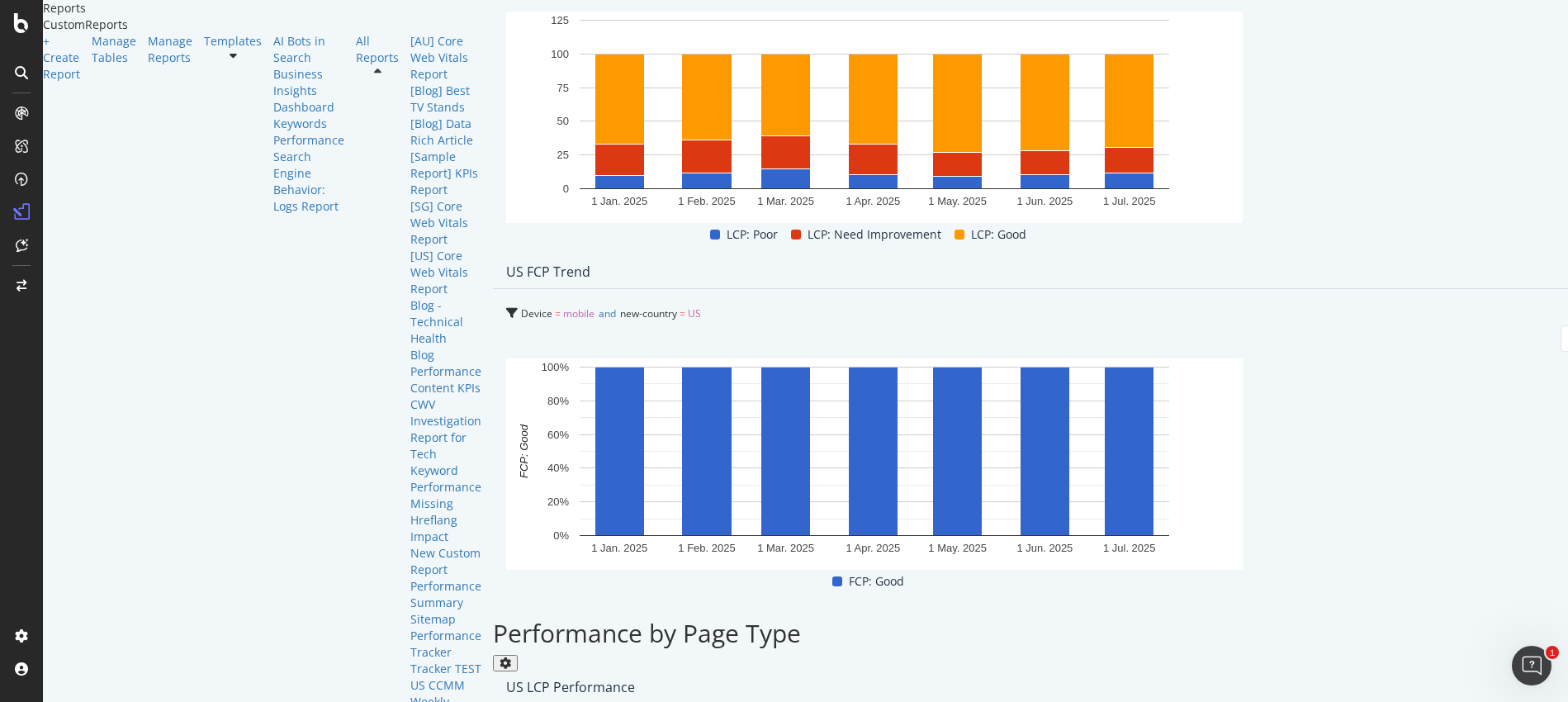 click on "By Value (stacked)" at bounding box center [1644, -9] 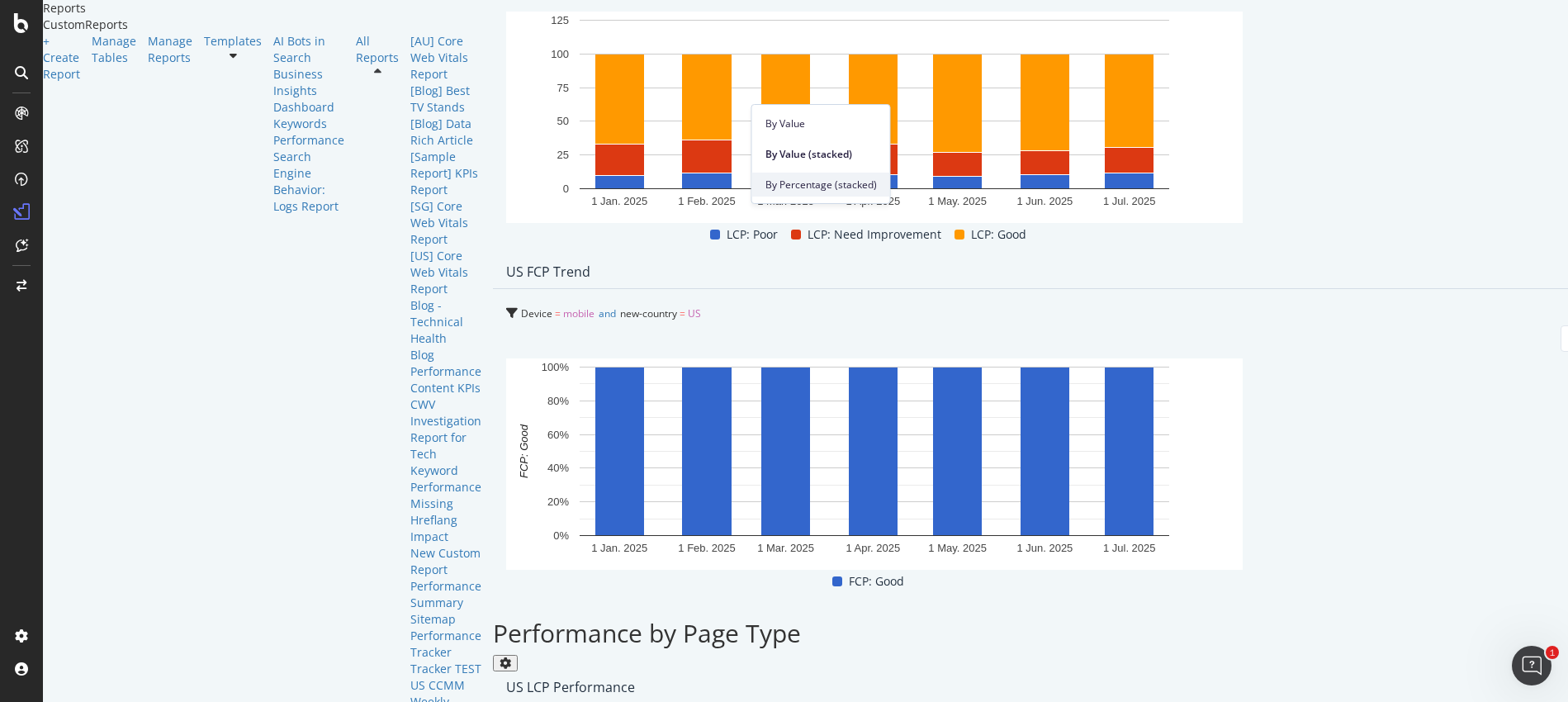 click on "By Percentage (stacked)" at bounding box center [821, 185] 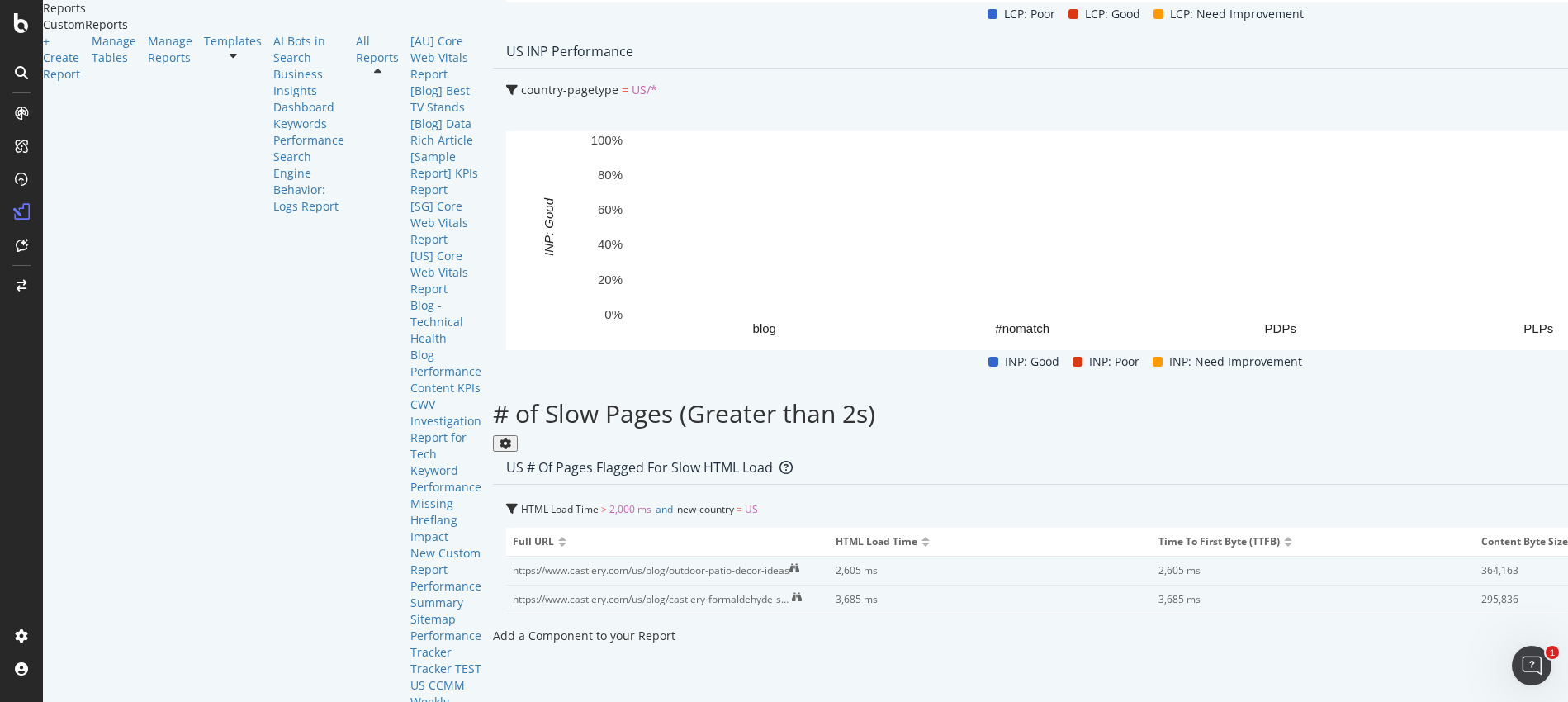 scroll, scrollTop: 2765, scrollLeft: 0, axis: vertical 